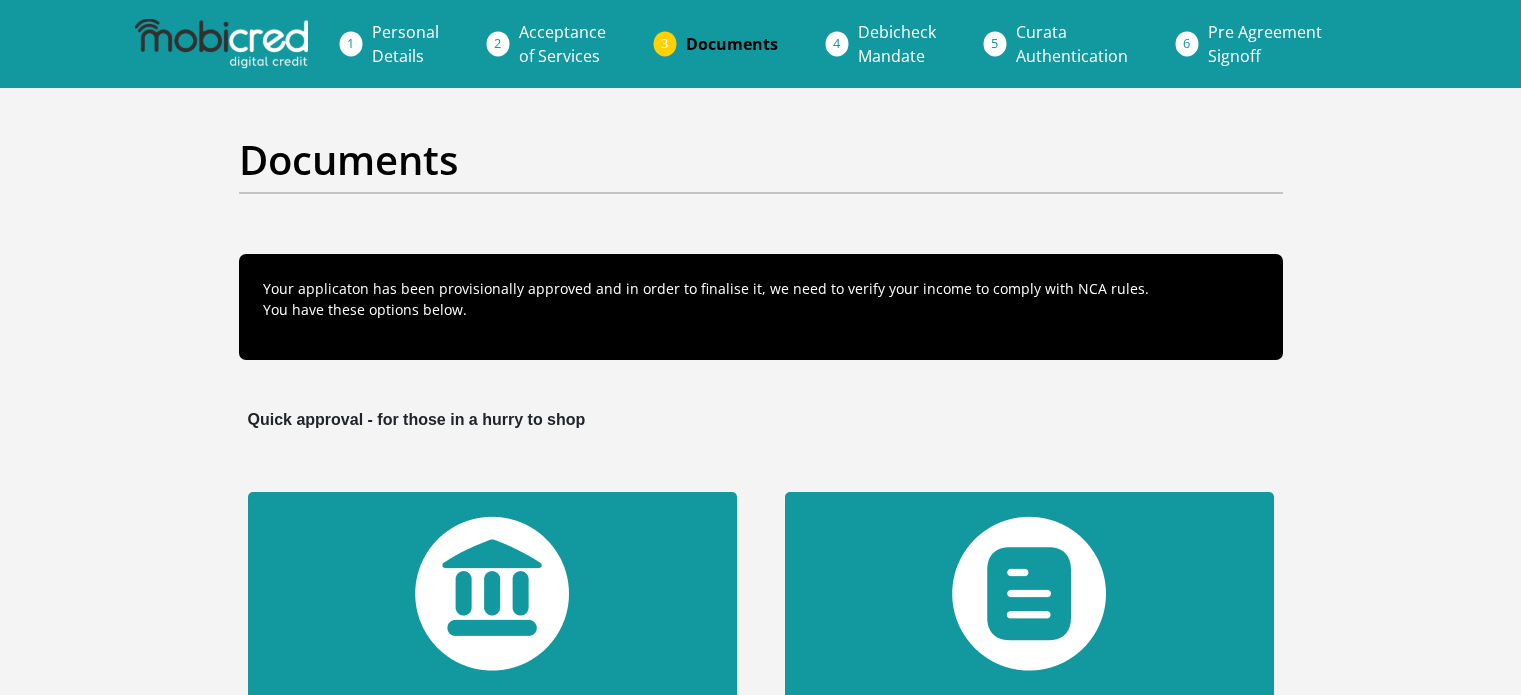 scroll, scrollTop: 467, scrollLeft: 0, axis: vertical 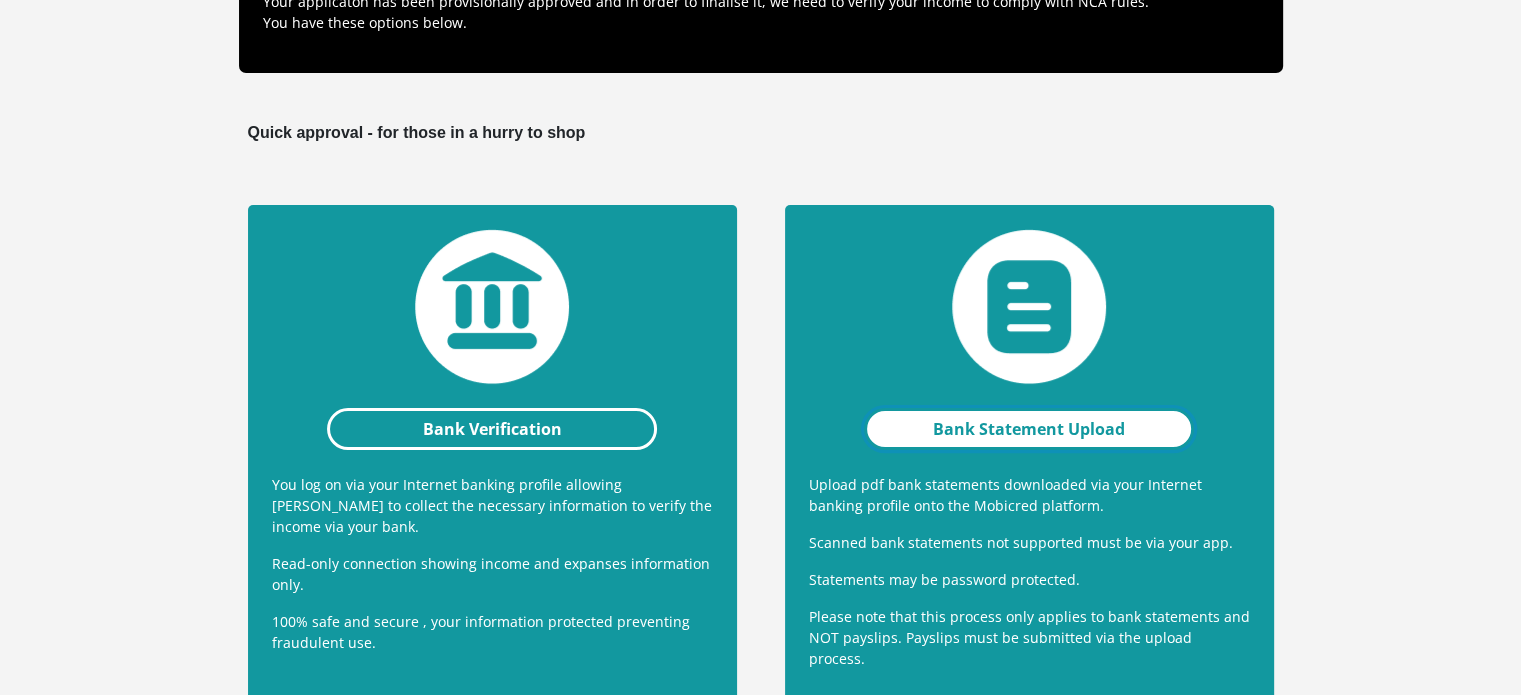 click on "Bank Statement Upload" at bounding box center (1029, 429) 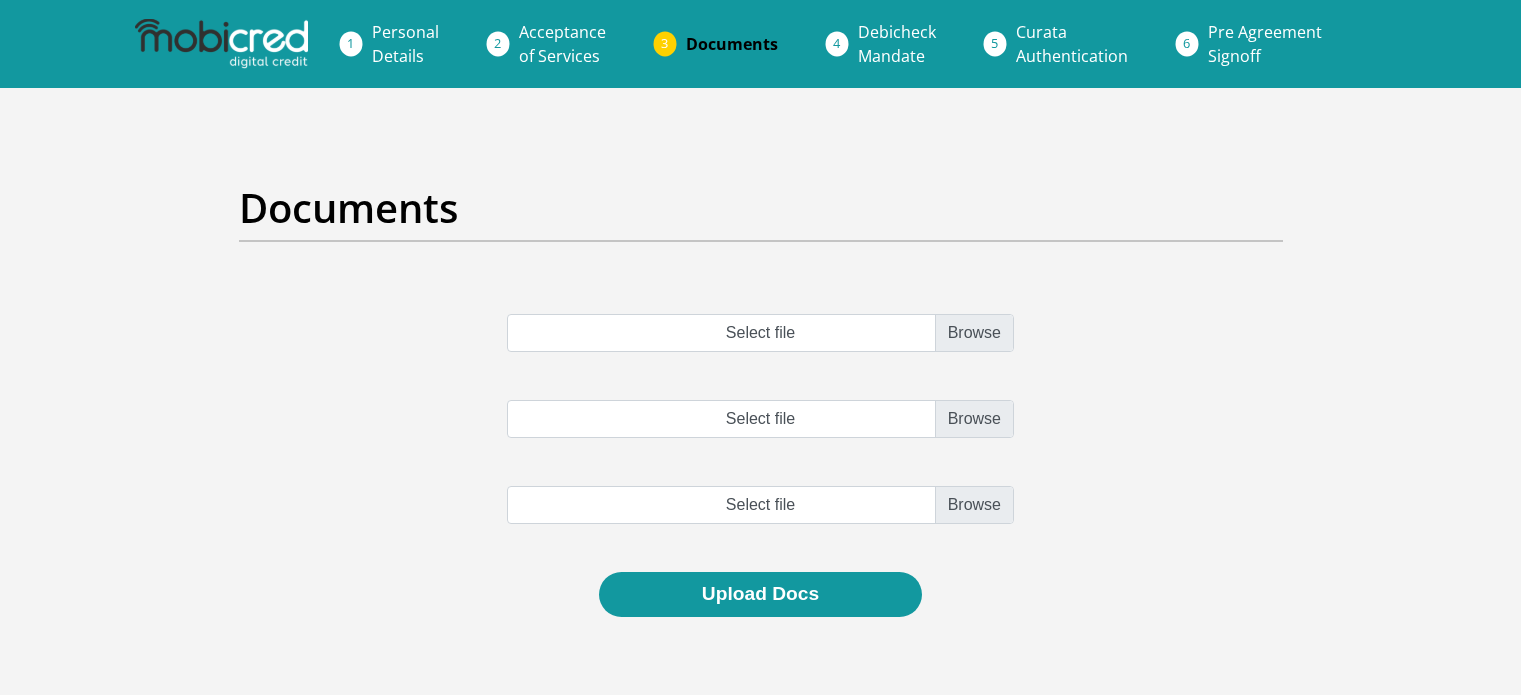 scroll, scrollTop: 0, scrollLeft: 0, axis: both 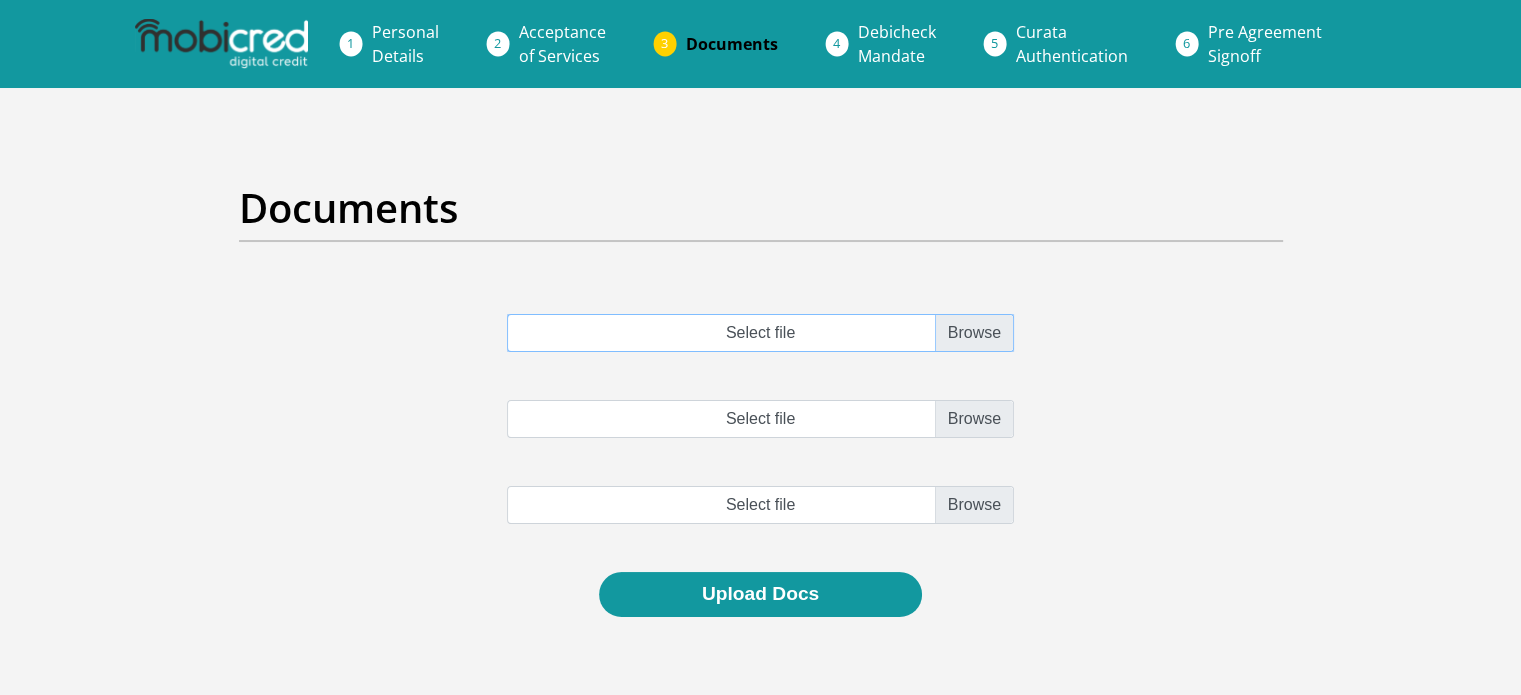 click on "Select file" at bounding box center (760, 333) 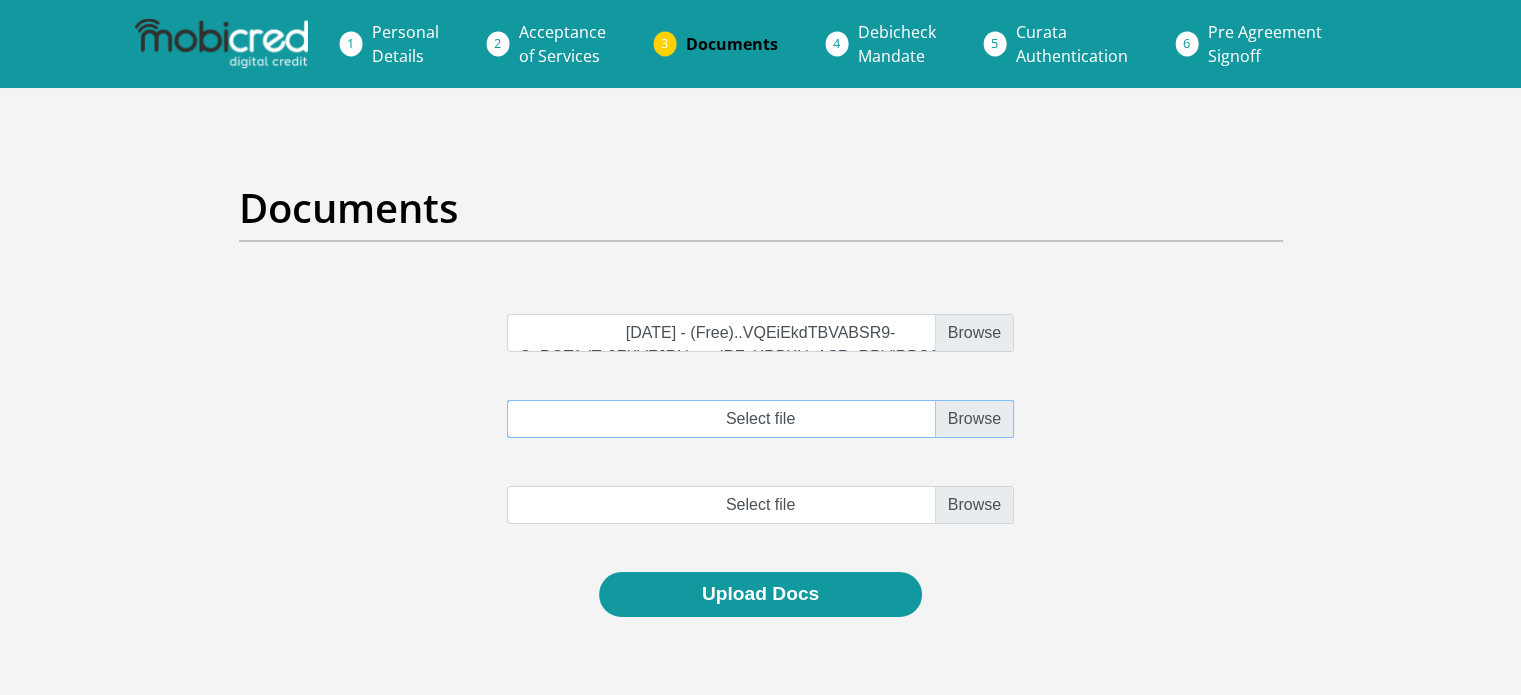 click on "Select file" at bounding box center [760, 419] 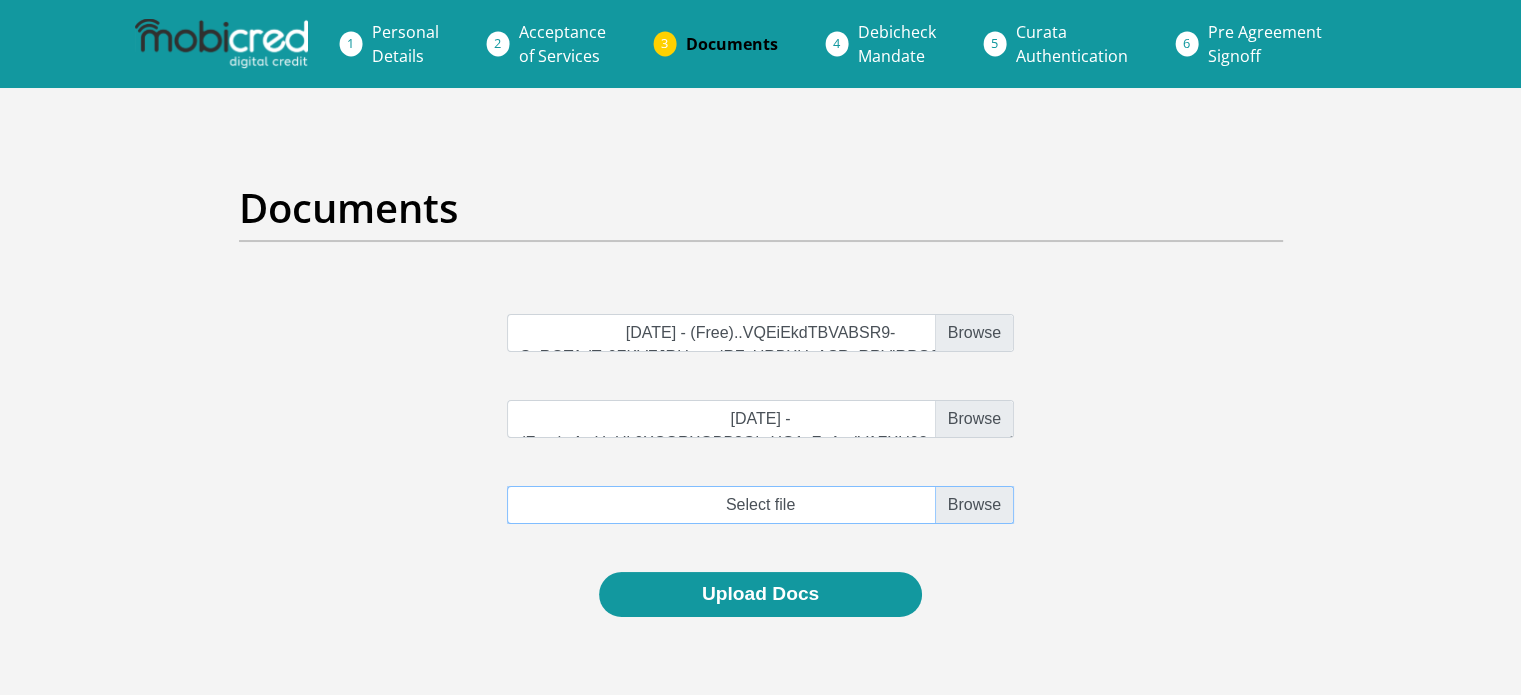 click at bounding box center [760, 505] 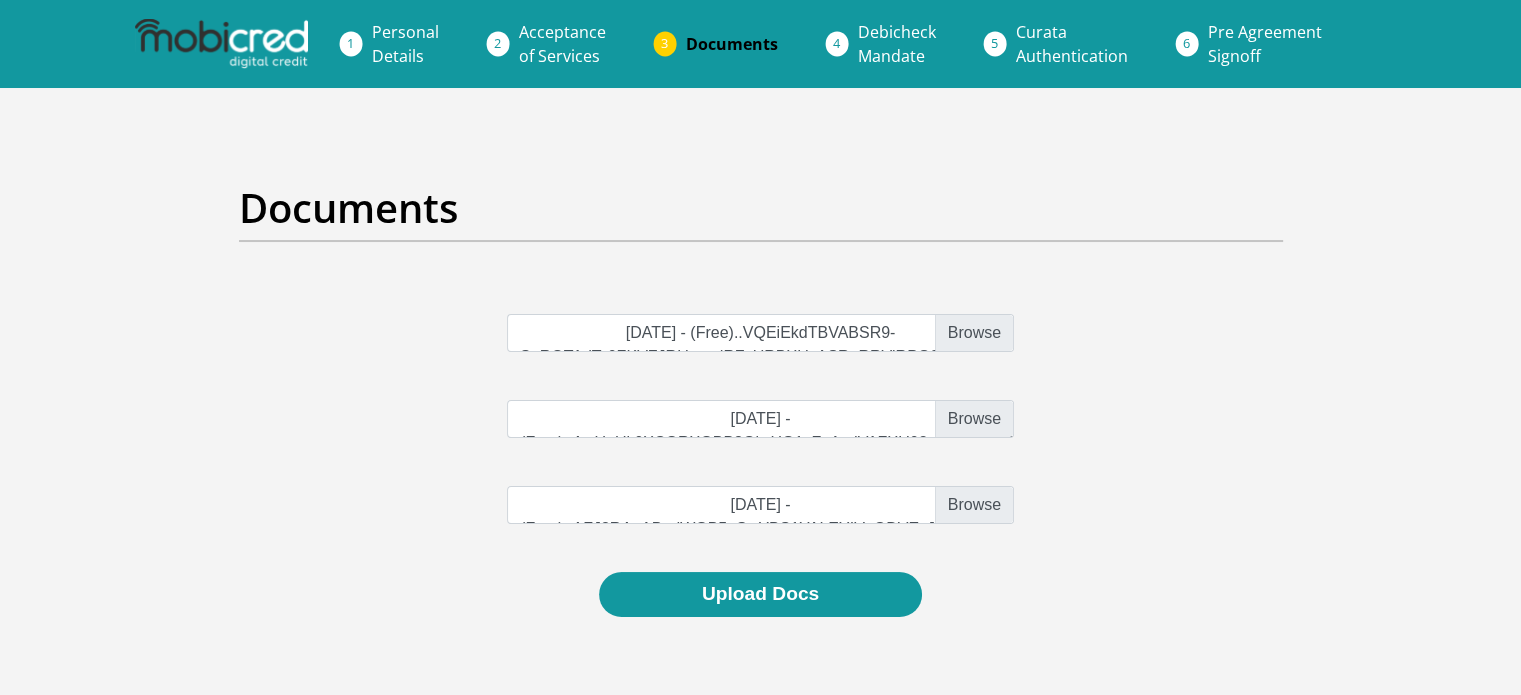 click on "30 Apr 2025 - (Free)..VQEiEkdTBVABSR9-SgRQTAdTc0ZKVFJRUxgedRZcURBXUyASRgRRVlRPG38XAAFIBVN3SEJWAAMCThFzRwdTTQ.CEQPDmolcSNrVQRnDFIEVAVTC2kIVlJTVgUGA1QJBAlSUVJWDARYXVZQCmZUUA.pdf
31 May 2025 - (Free)..AwUuUk9XCQRXGBB3QlwHG1cFeAcdVAZXU08ecENXAEsDV3gHTFBSVgUcGyBKUQQeBwcoWE0KU1FRHR4gQQFUHw.XkEPX2khfXc9BAtuBApTA1UEDDlUVgZVVlIGBgECVVIGVAZSDVBbXQcDCjkJAQ.pdf" at bounding box center [761, 443] 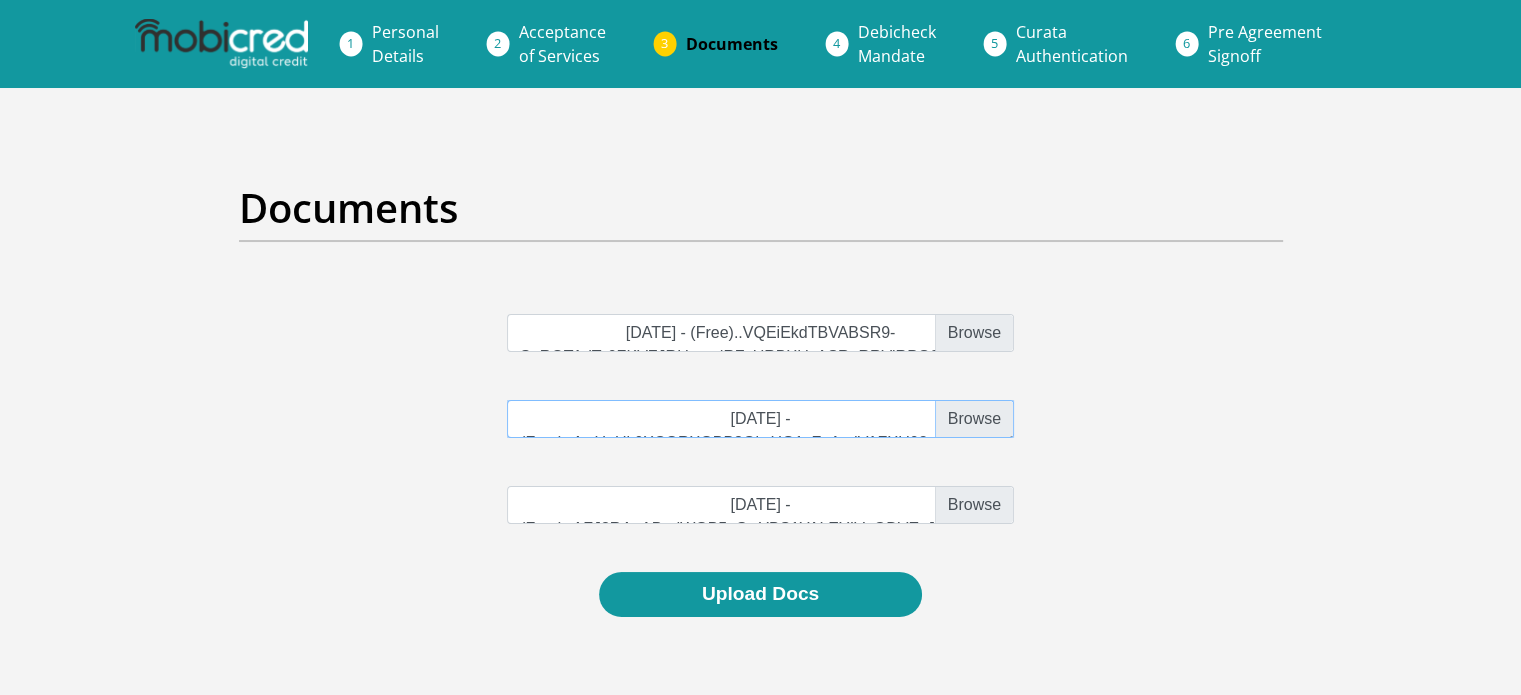 click on "31 May 2025 - (Free)..AwUuUk9XCQRXGBB3QlwHG1cFeAcdVAZXU08ecENXAEsDV3gHTFBSVgUcGyBKUQQeBwcoWE0KU1FRHR4gQQFUHw.XkEPX2khfXc9BAtuBApTA1UEDDlUVgZVVlIGBgECVVIGVAZSDVBbXQcDCjkJAQ.pdf" at bounding box center [760, 419] 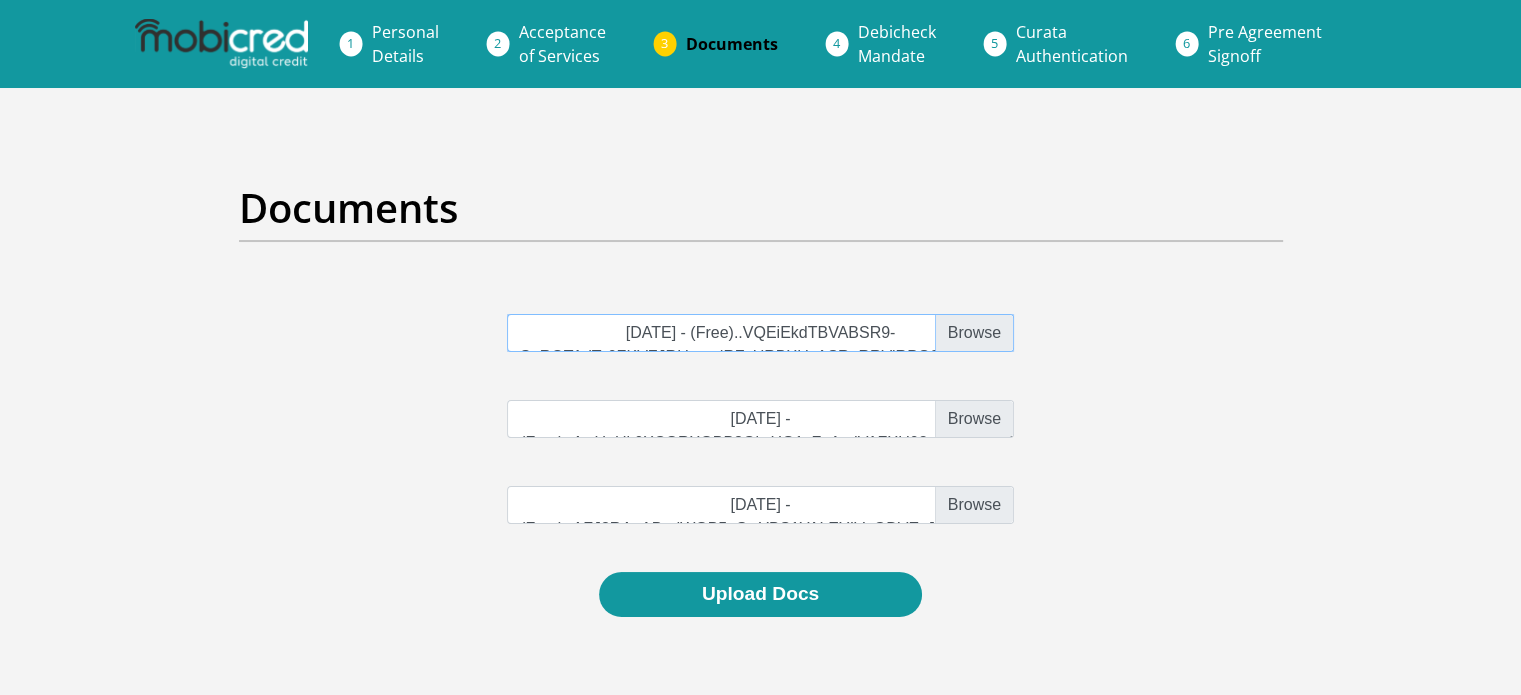 click on "30 Apr 2025 - (Free)..VQEiEkdTBVABSR9-SgRQTAdTc0ZKVFJRUxgedRZcURBXUyASRgRRVlRPG38XAAFIBVN3SEJWAAMCThFzRwdTTQ.CEQPDmolcSNrVQRnDFIEVAVTC2kIVlJTVgUGA1QJBAlSUVJWDARYXVZQCmZUUA.pdf" at bounding box center (760, 333) 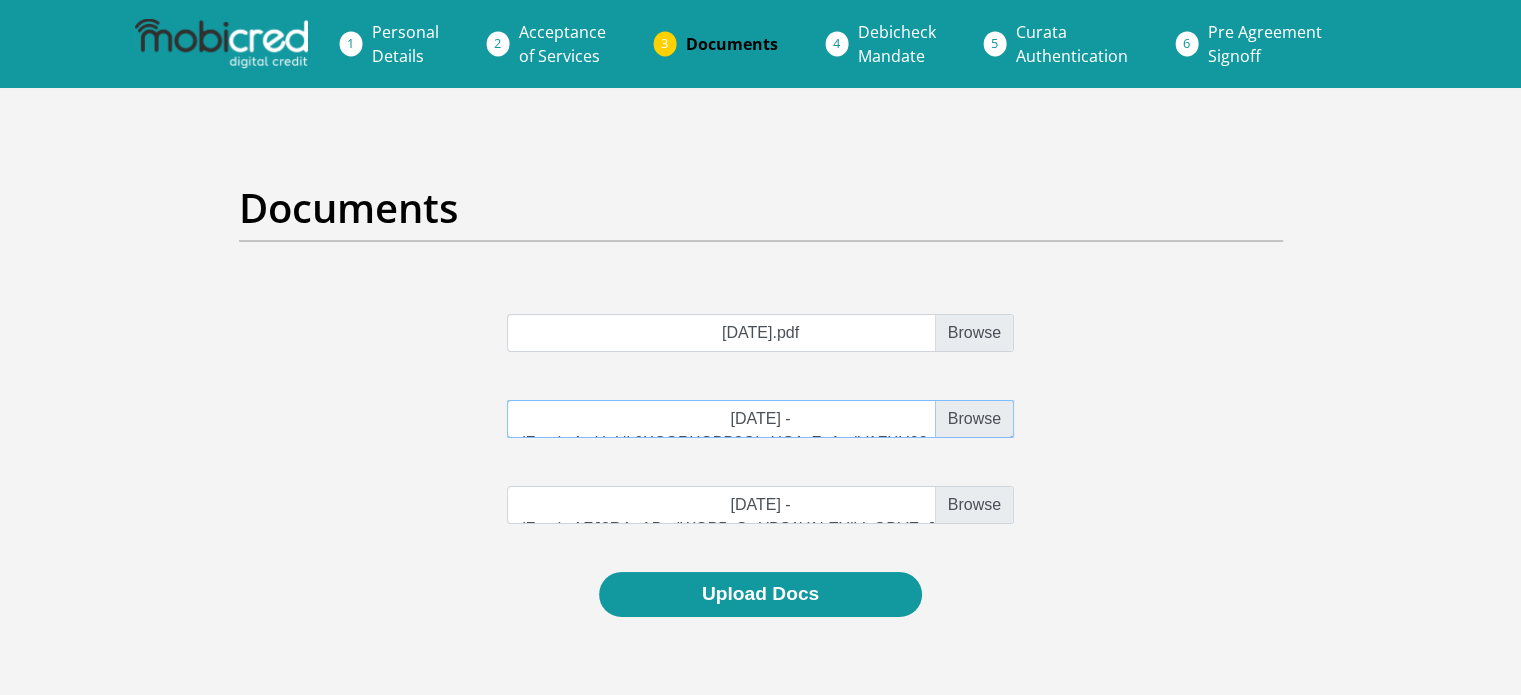 click on "31 May 2025 - (Free)..AwUuUk9XCQRXGBB3QlwHG1cFeAcdVAZXU08ecENXAEsDV3gHTFBSVgUcGyBKUQQeBwcoWE0KU1FRHR4gQQFUHw.XkEPX2khfXc9BAtuBApTA1UEDDlUVgZVVlIGBgECVVIGVAZSDVBbXQcDCjkJAQ.pdf" at bounding box center [760, 419] 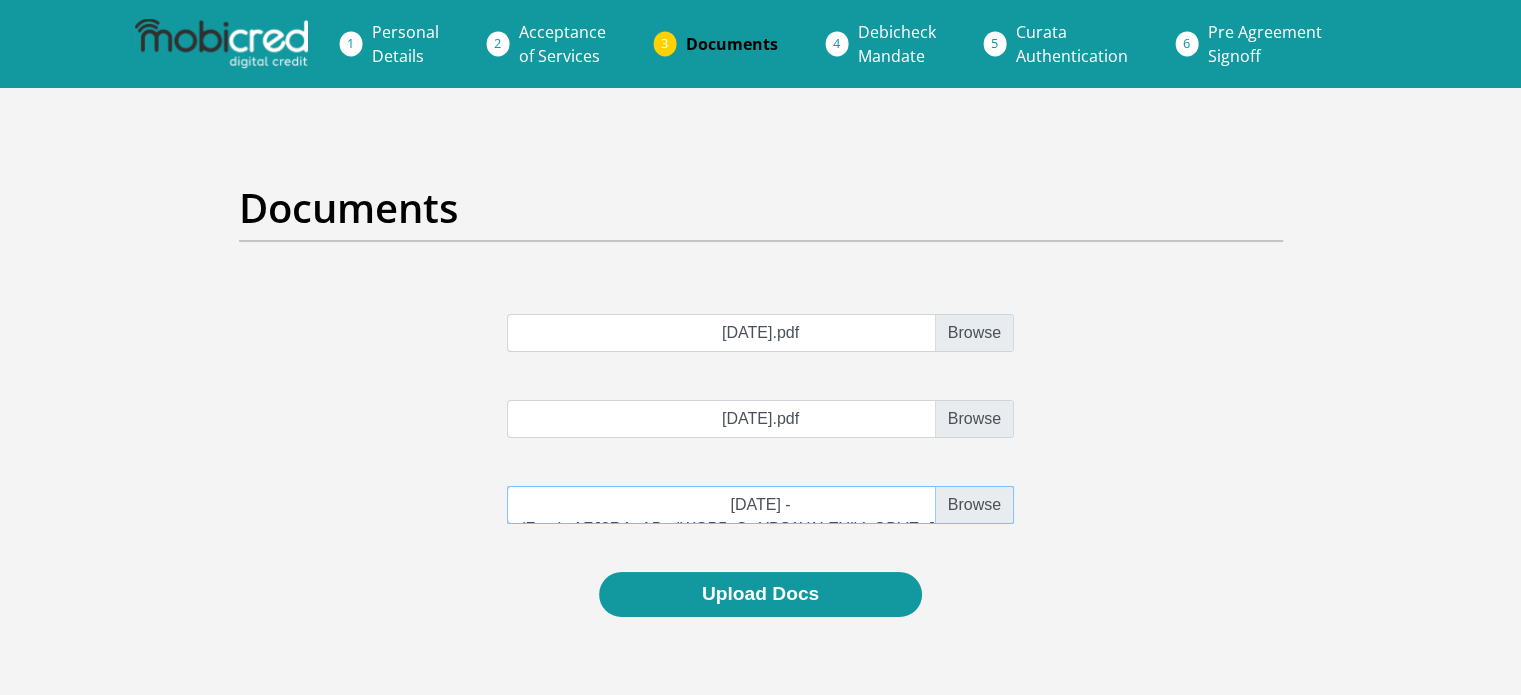 click at bounding box center (760, 505) 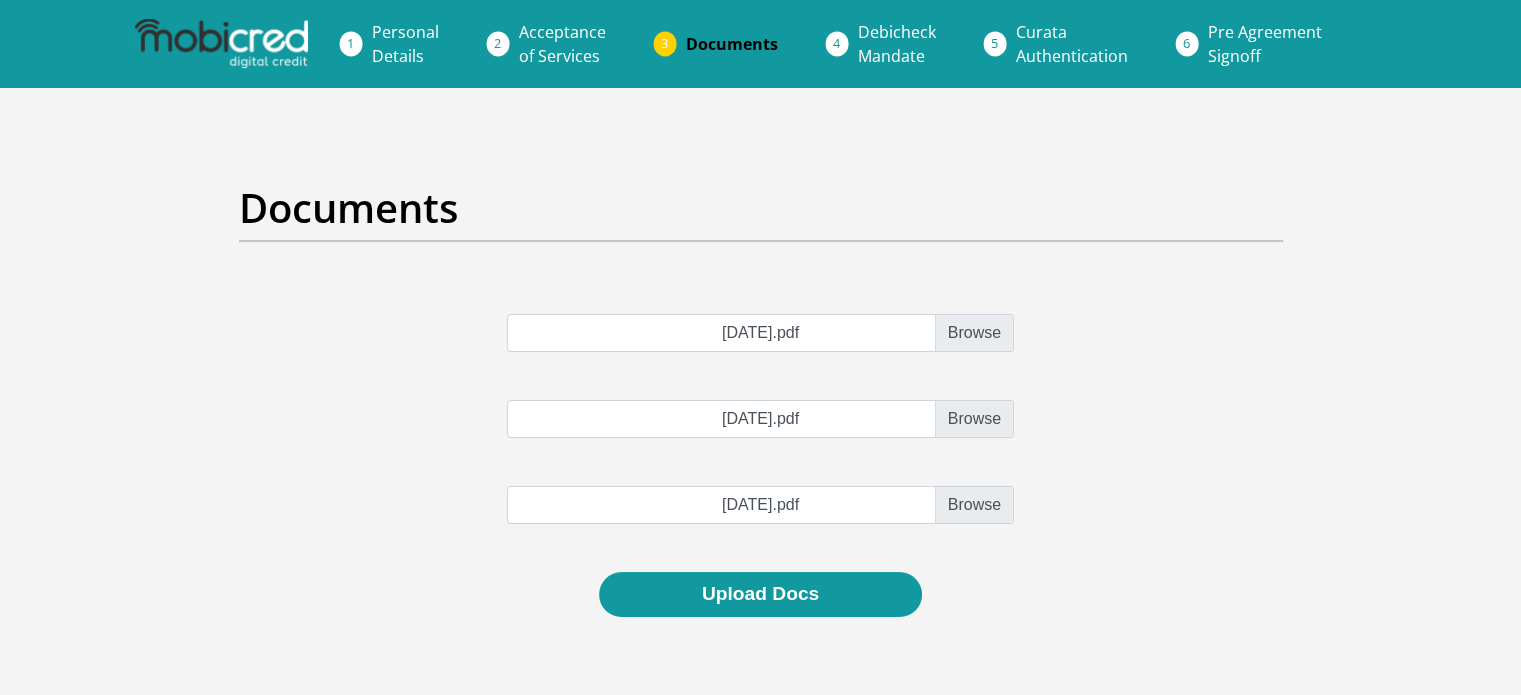 click on "30 Apr 2025.pdf
31 May 2025.pdf
30 Jun 2025.pdf" at bounding box center [761, 443] 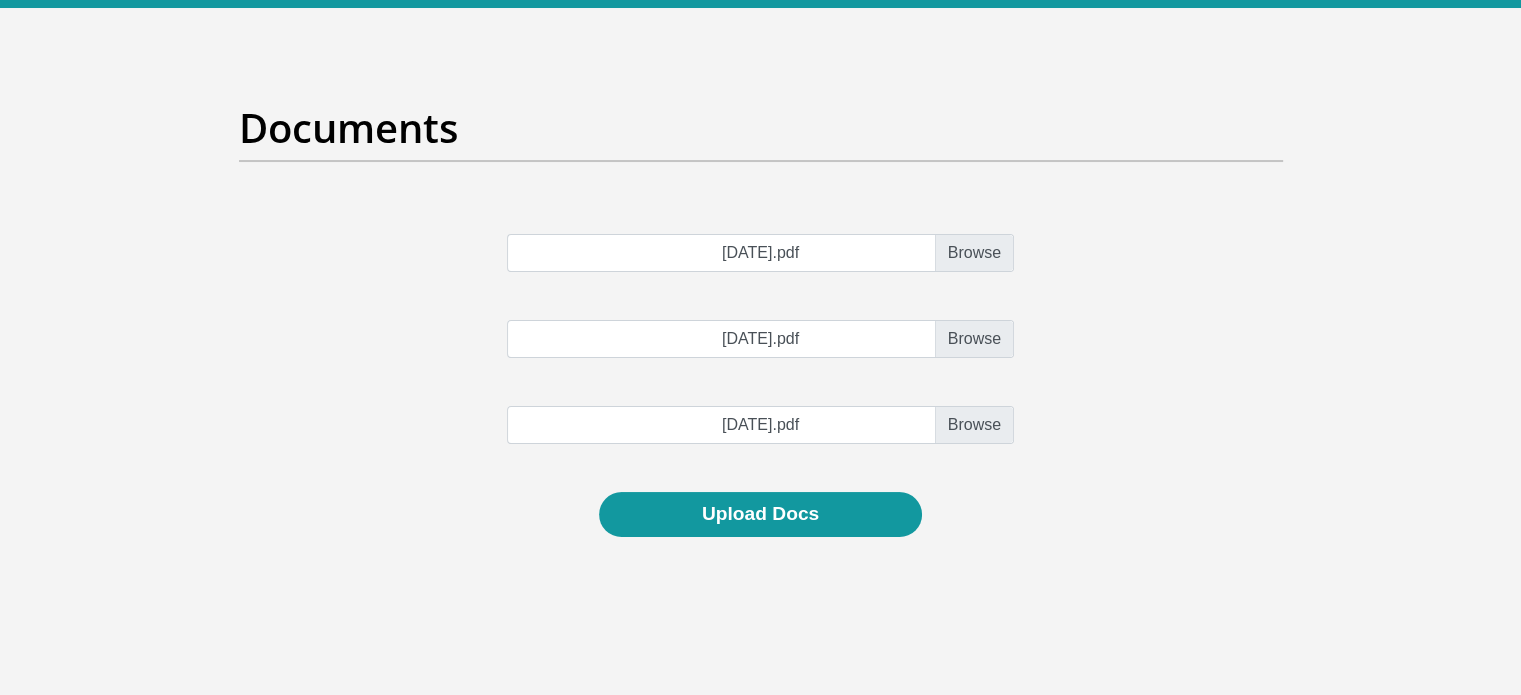 scroll, scrollTop: 88, scrollLeft: 0, axis: vertical 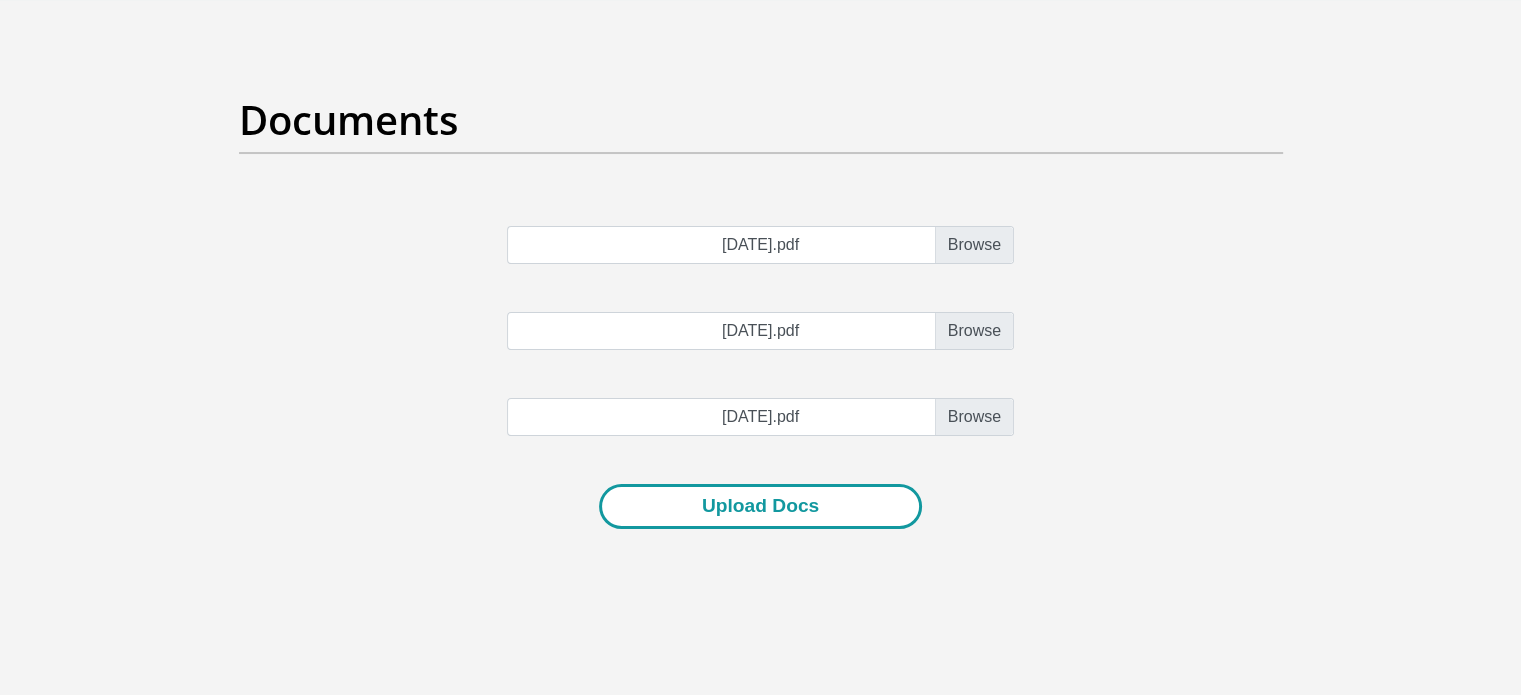 click on "Upload Docs" at bounding box center [760, 506] 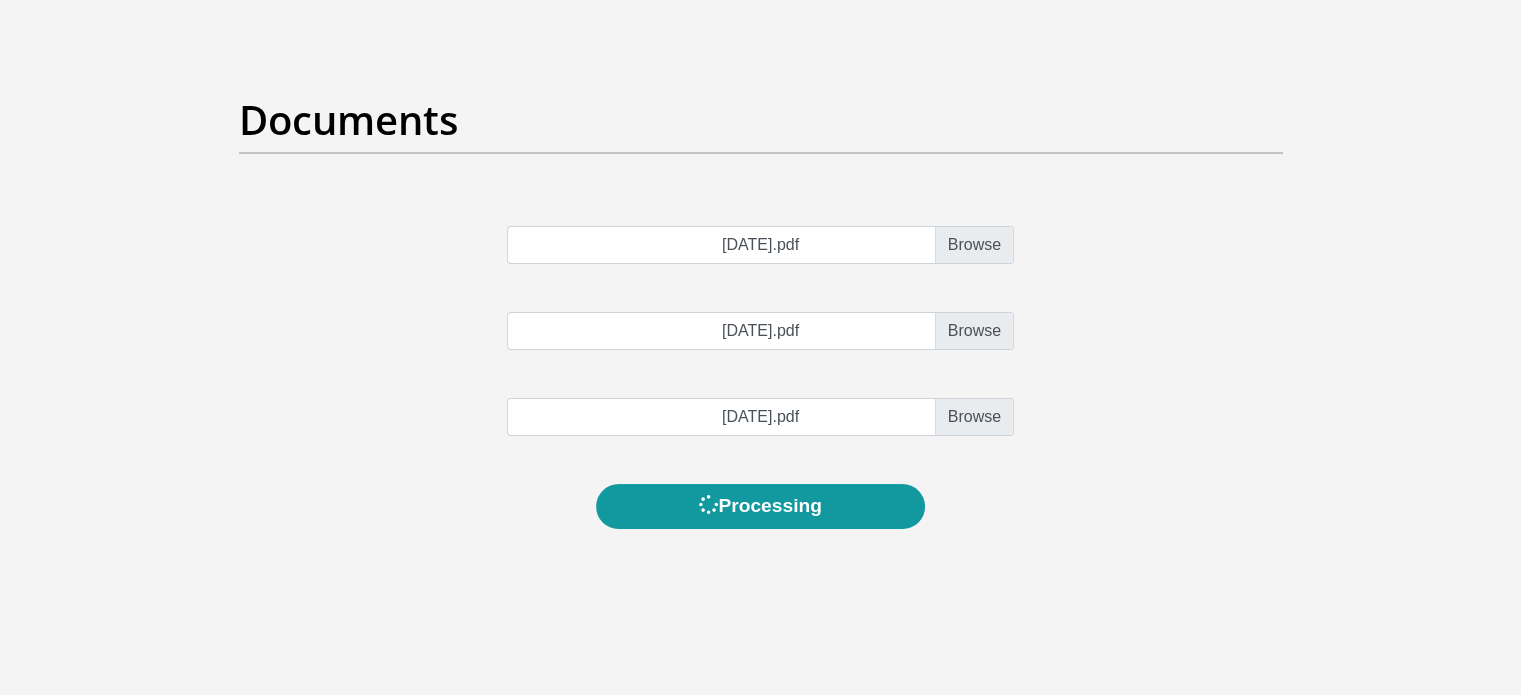 scroll, scrollTop: 0, scrollLeft: 0, axis: both 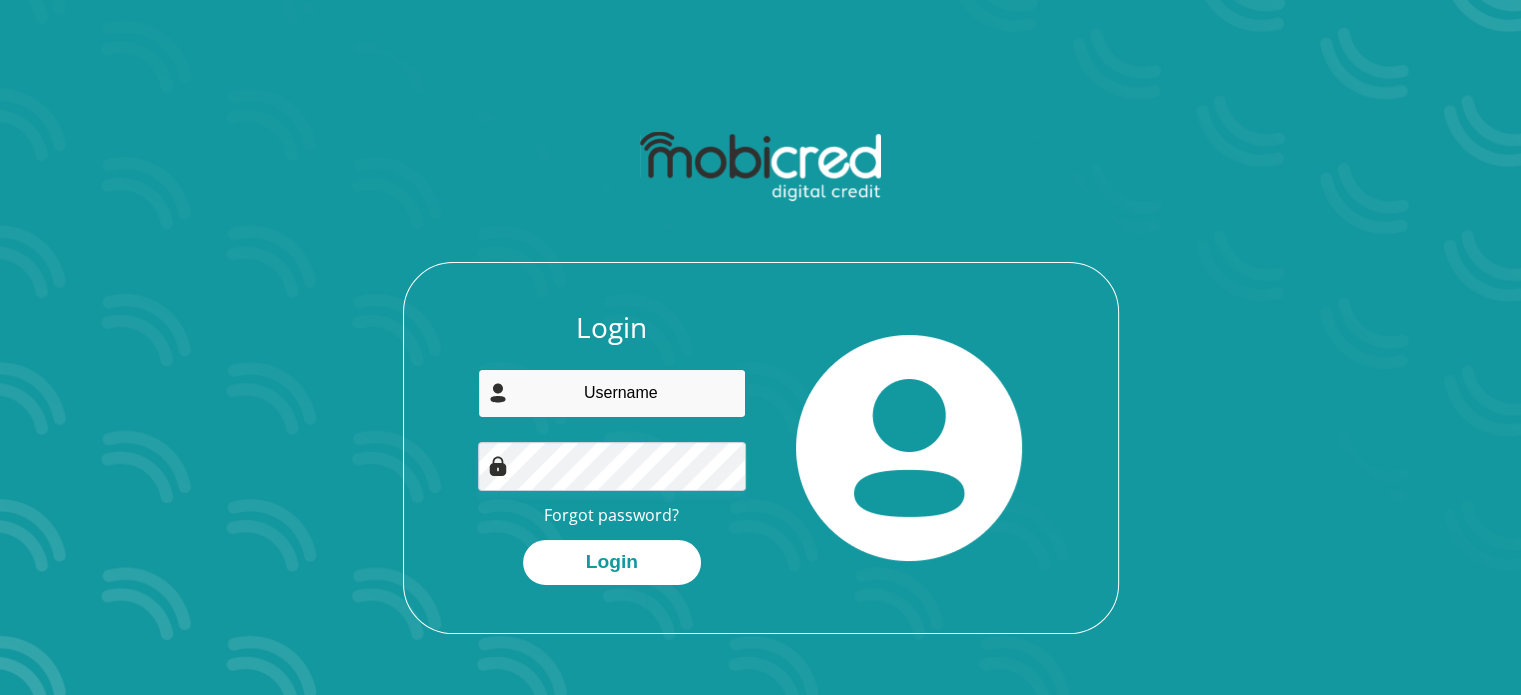 click at bounding box center [612, 393] 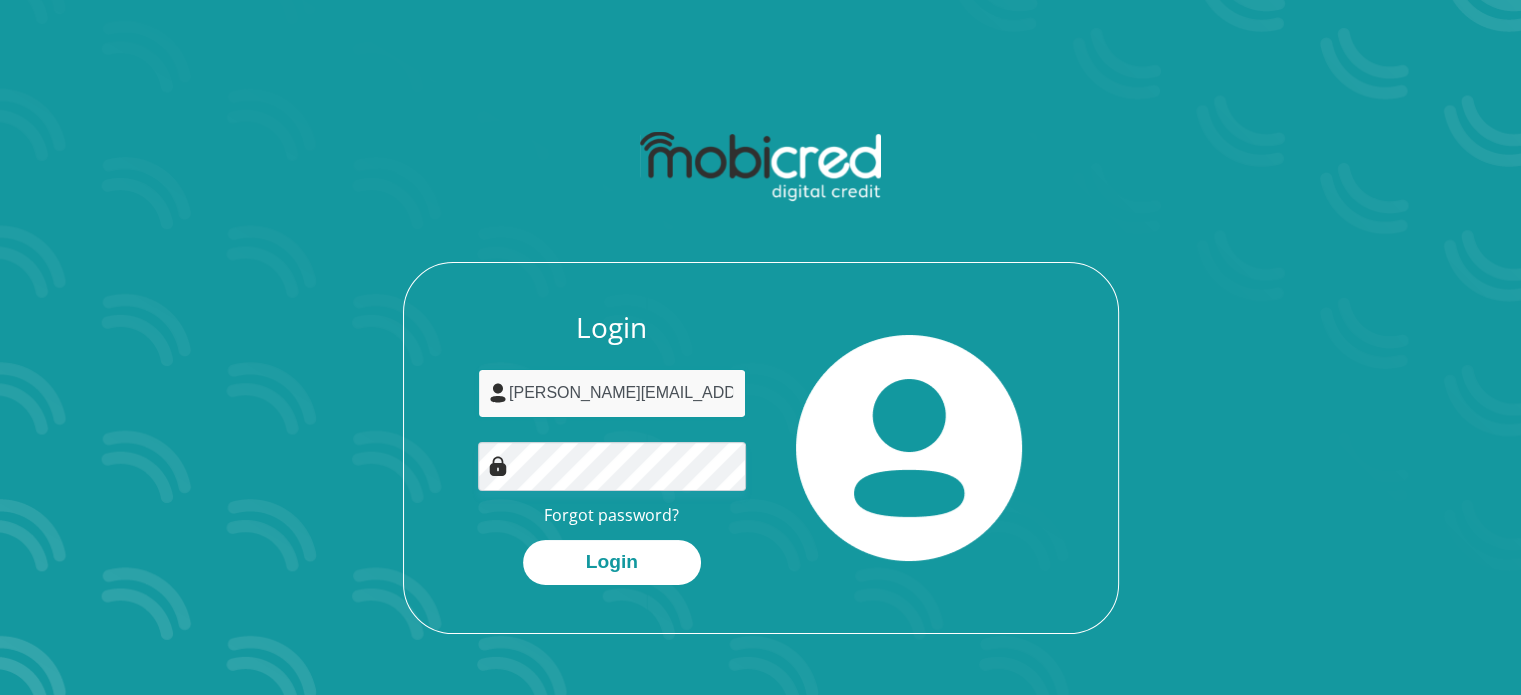 type on "[PERSON_NAME][EMAIL_ADDRESS][DOMAIN_NAME]" 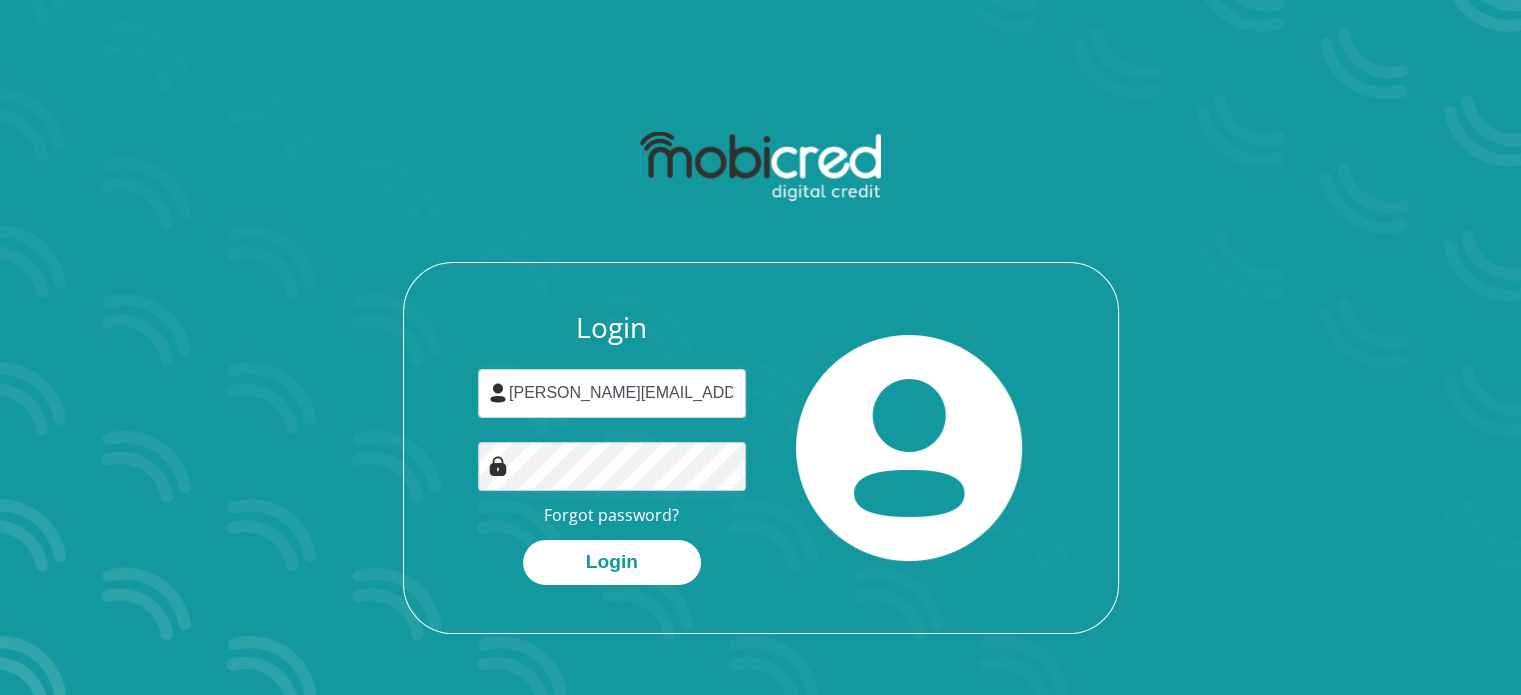 click on "Login
[PERSON_NAME][EMAIL_ADDRESS][DOMAIN_NAME]
Forgot password?
Login" at bounding box center [612, 448] 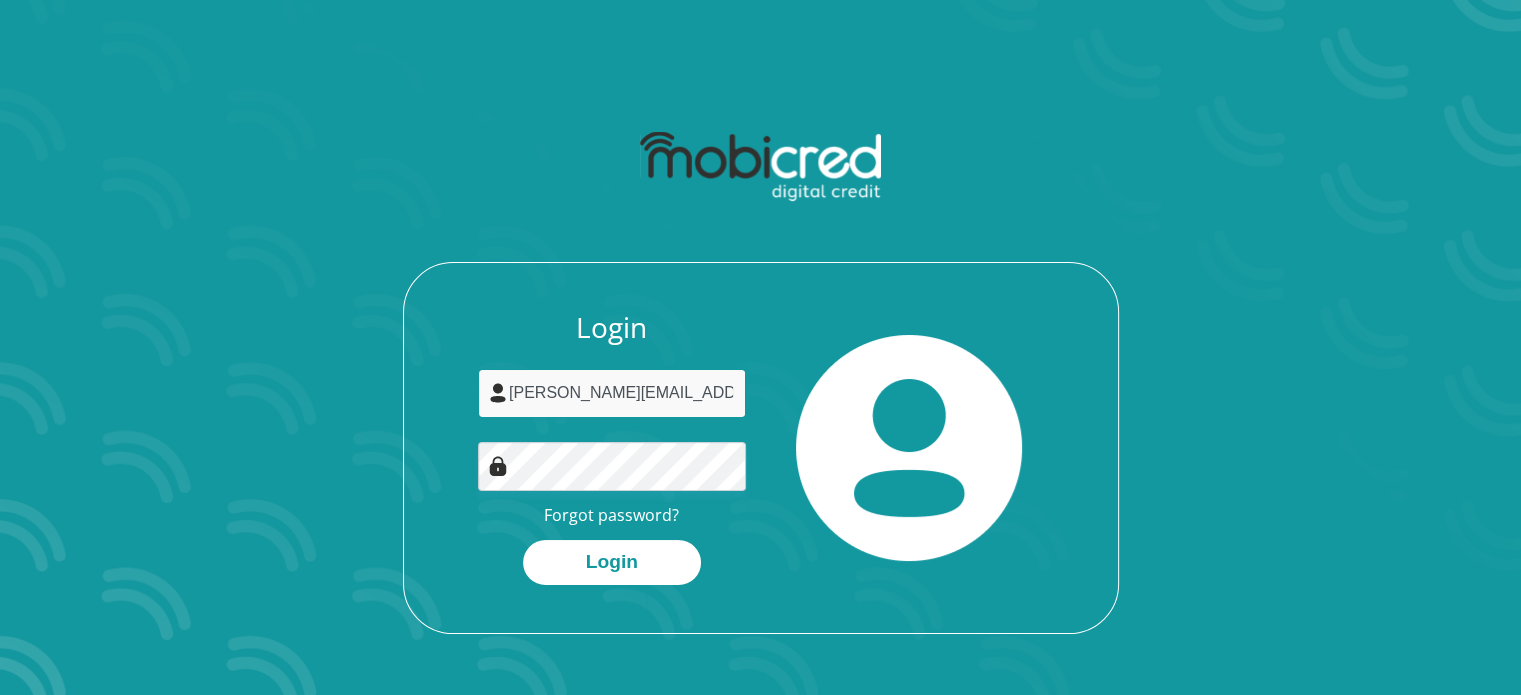 drag, startPoint x: 676, startPoint y: 394, endPoint x: 801, endPoint y: 399, distance: 125.09996 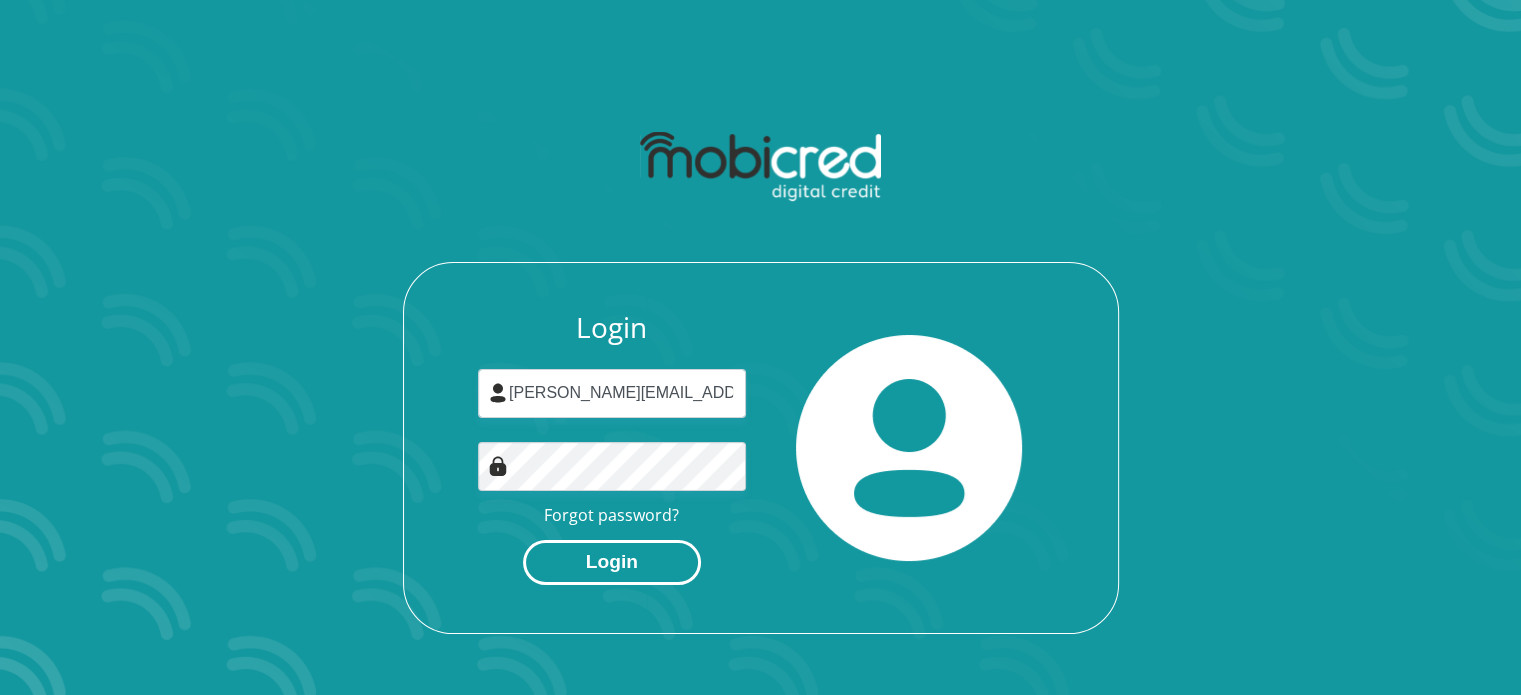 click on "Login" at bounding box center (612, 562) 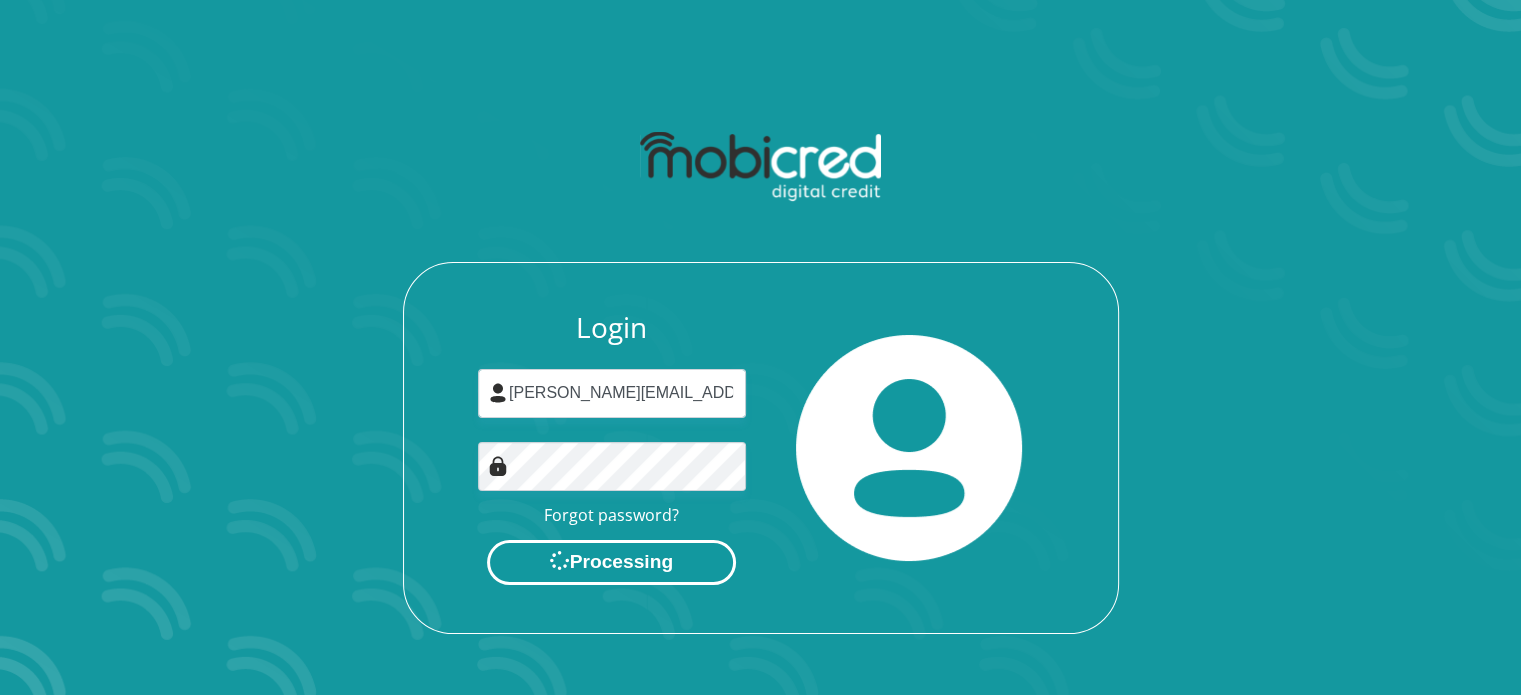 scroll, scrollTop: 0, scrollLeft: 0, axis: both 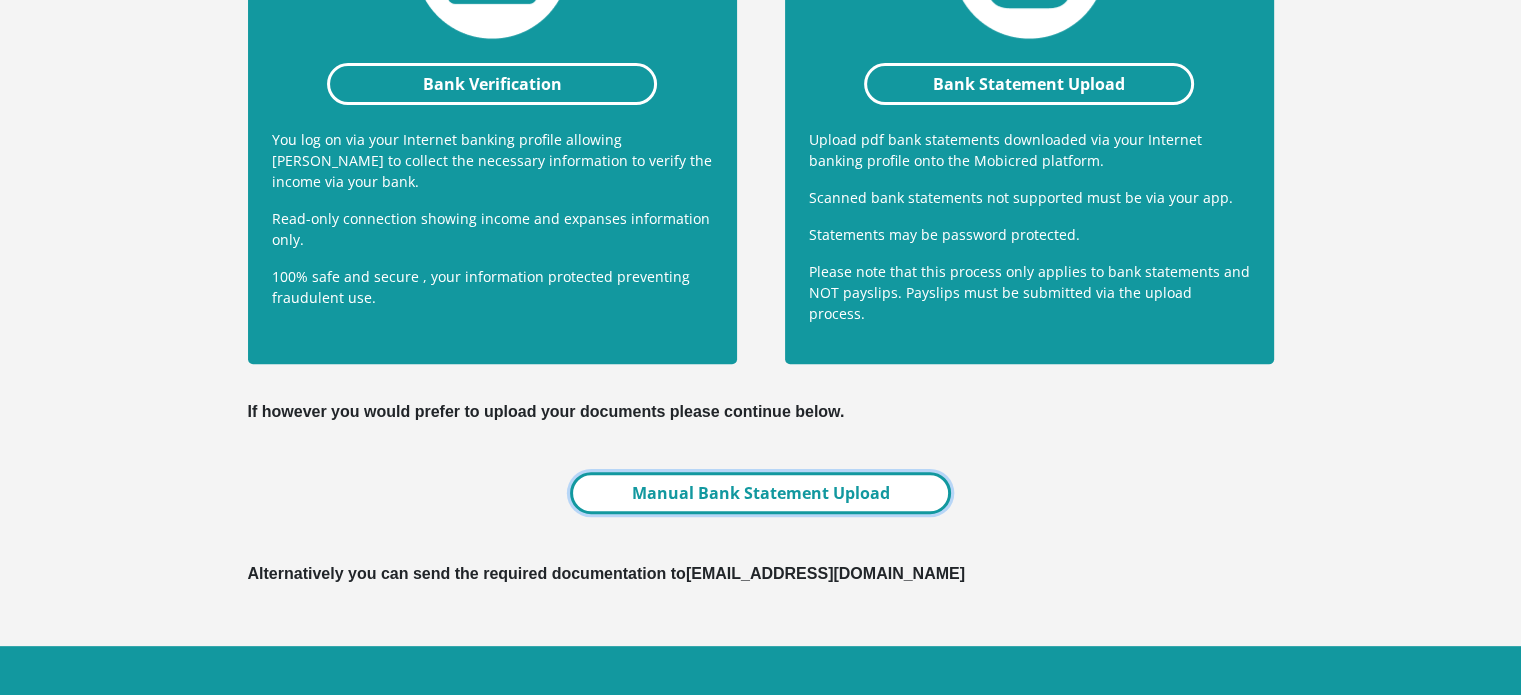 click on "Manual Bank Statement Upload" at bounding box center (760, 493) 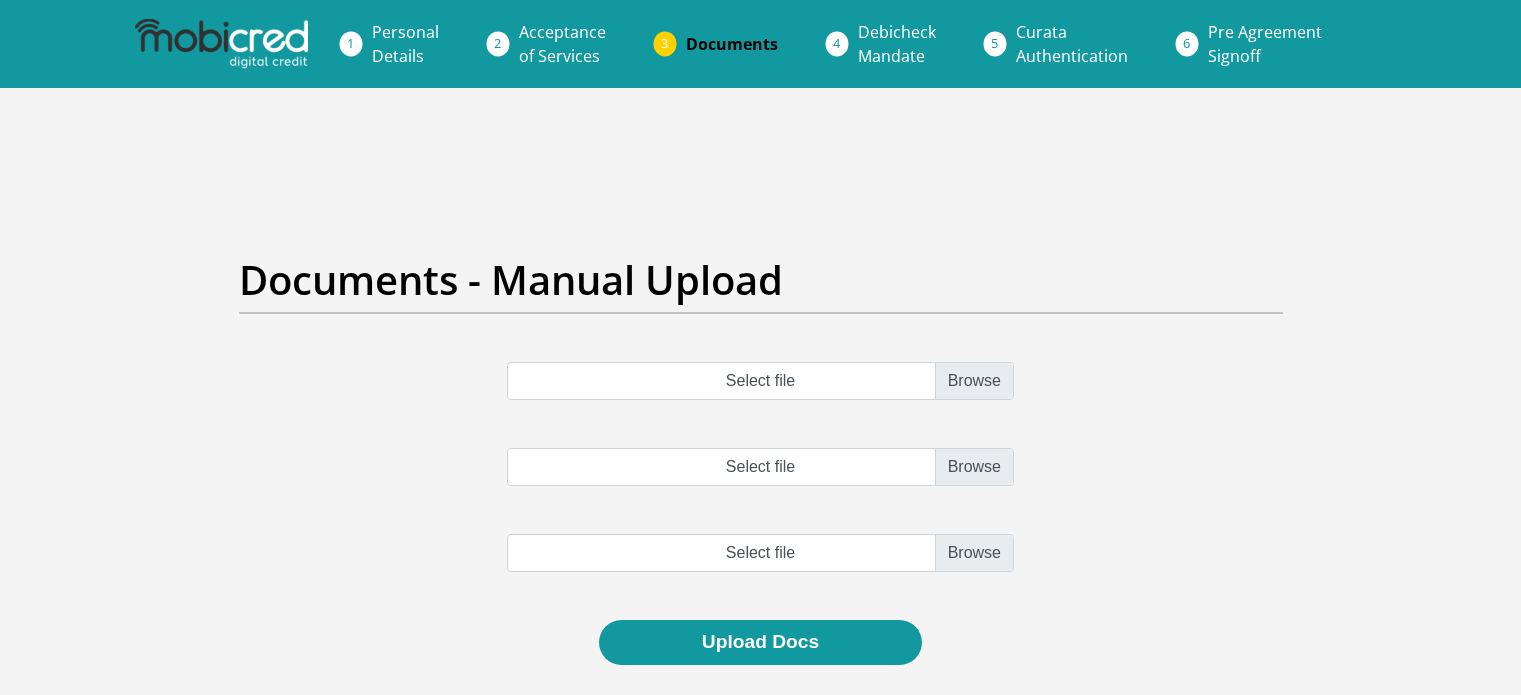scroll, scrollTop: 0, scrollLeft: 0, axis: both 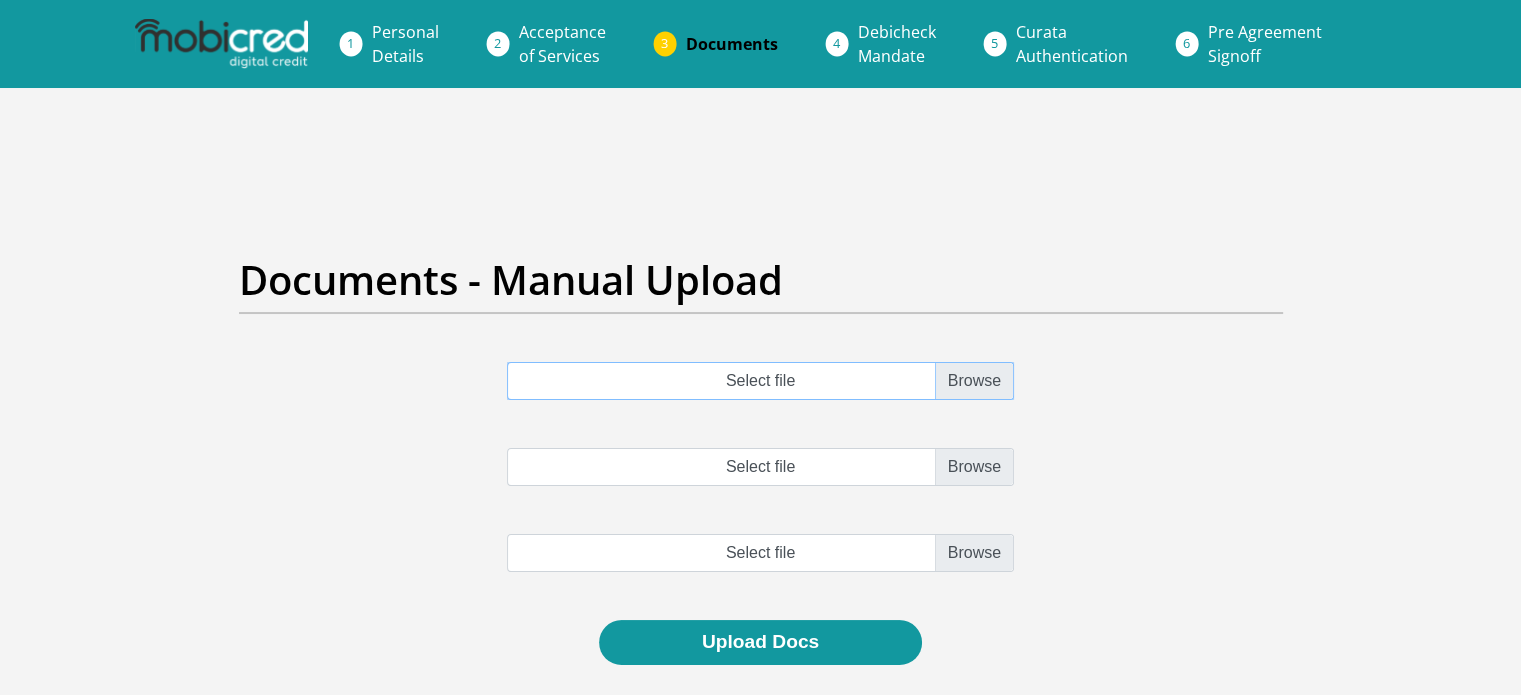 click on "Select file" at bounding box center [760, 381] 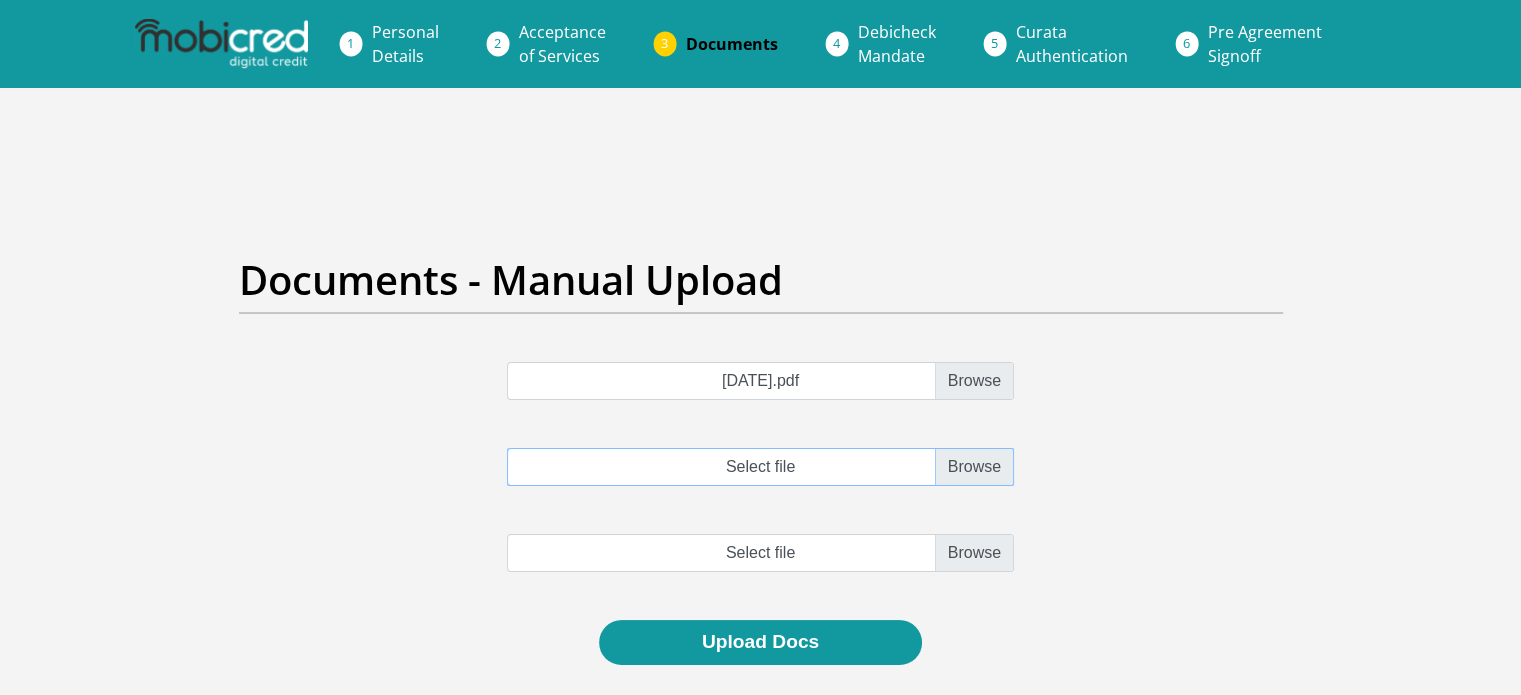 click on "Select file" at bounding box center (760, 467) 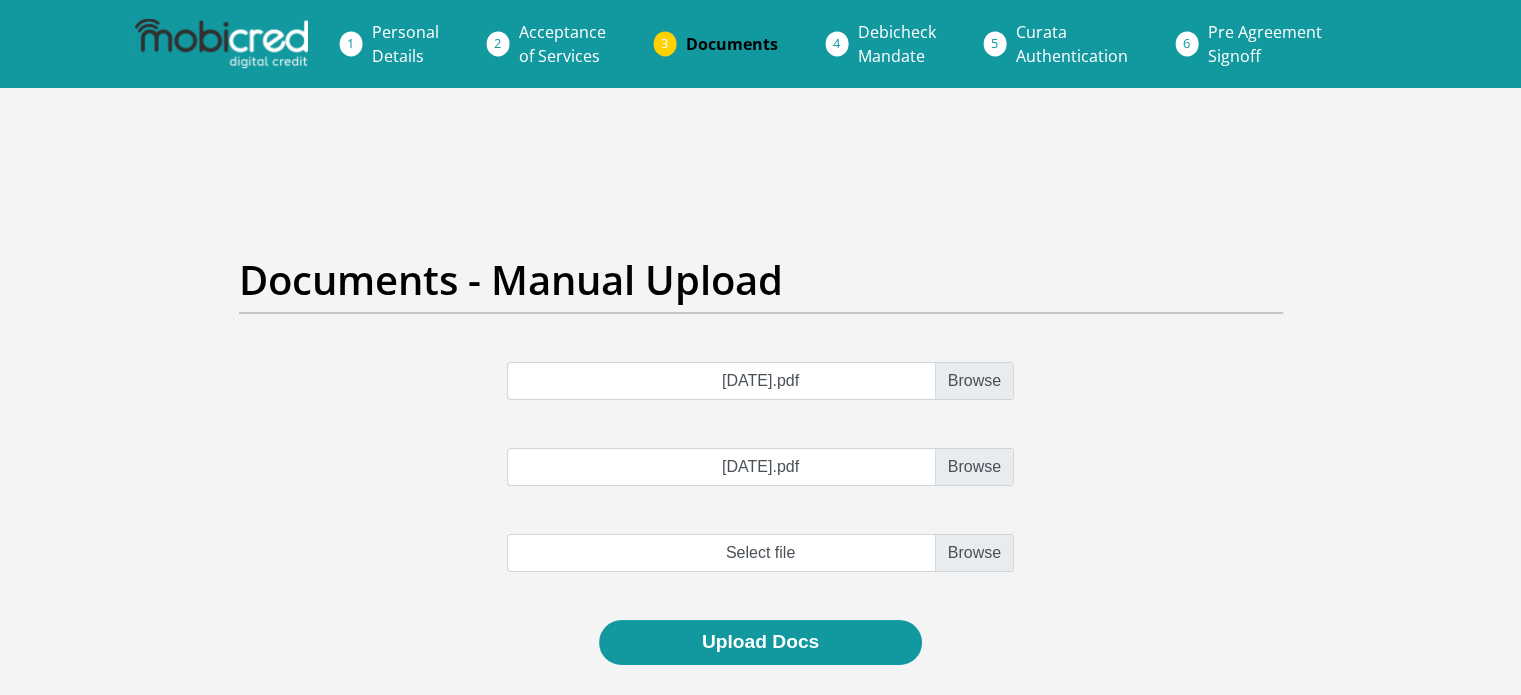click on "30 Apr 2025.pdf
31 May 2025.pdf
Select file" at bounding box center [761, 491] 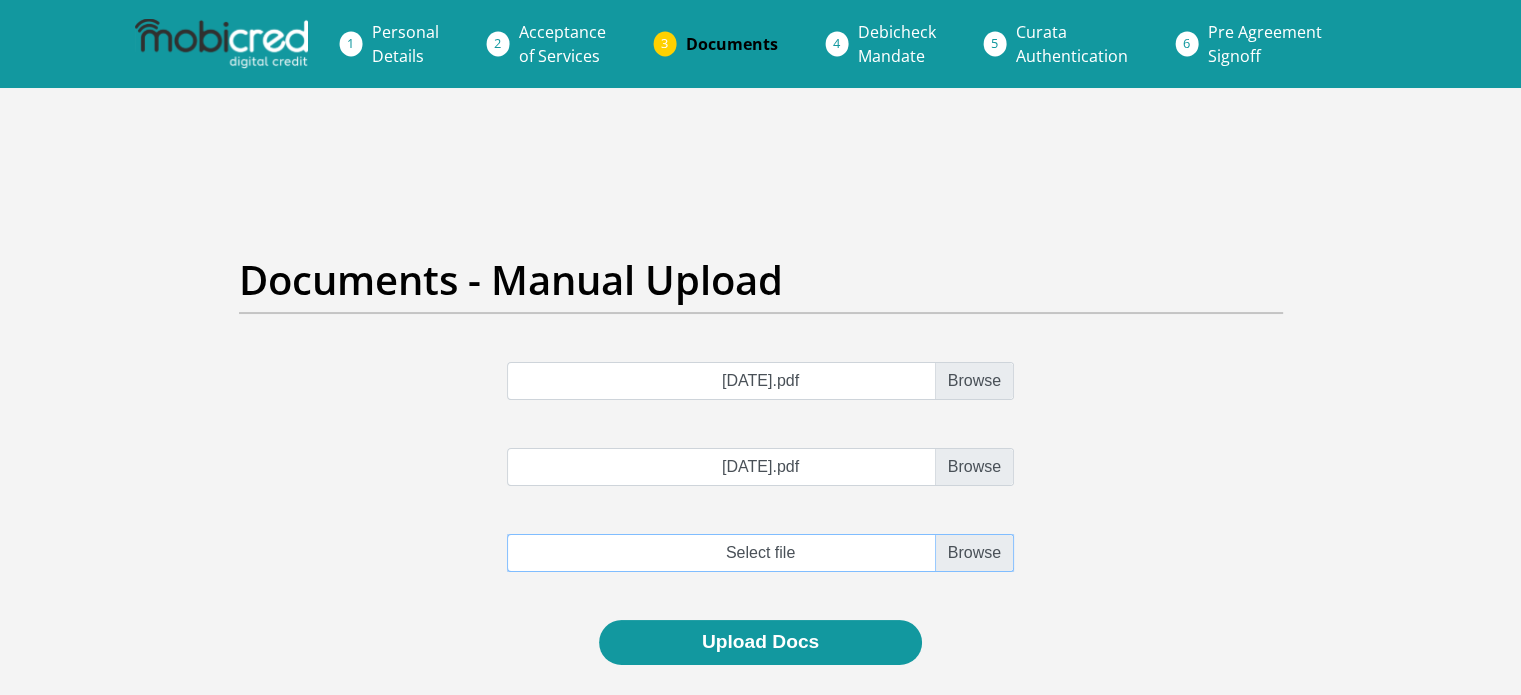 click at bounding box center (760, 553) 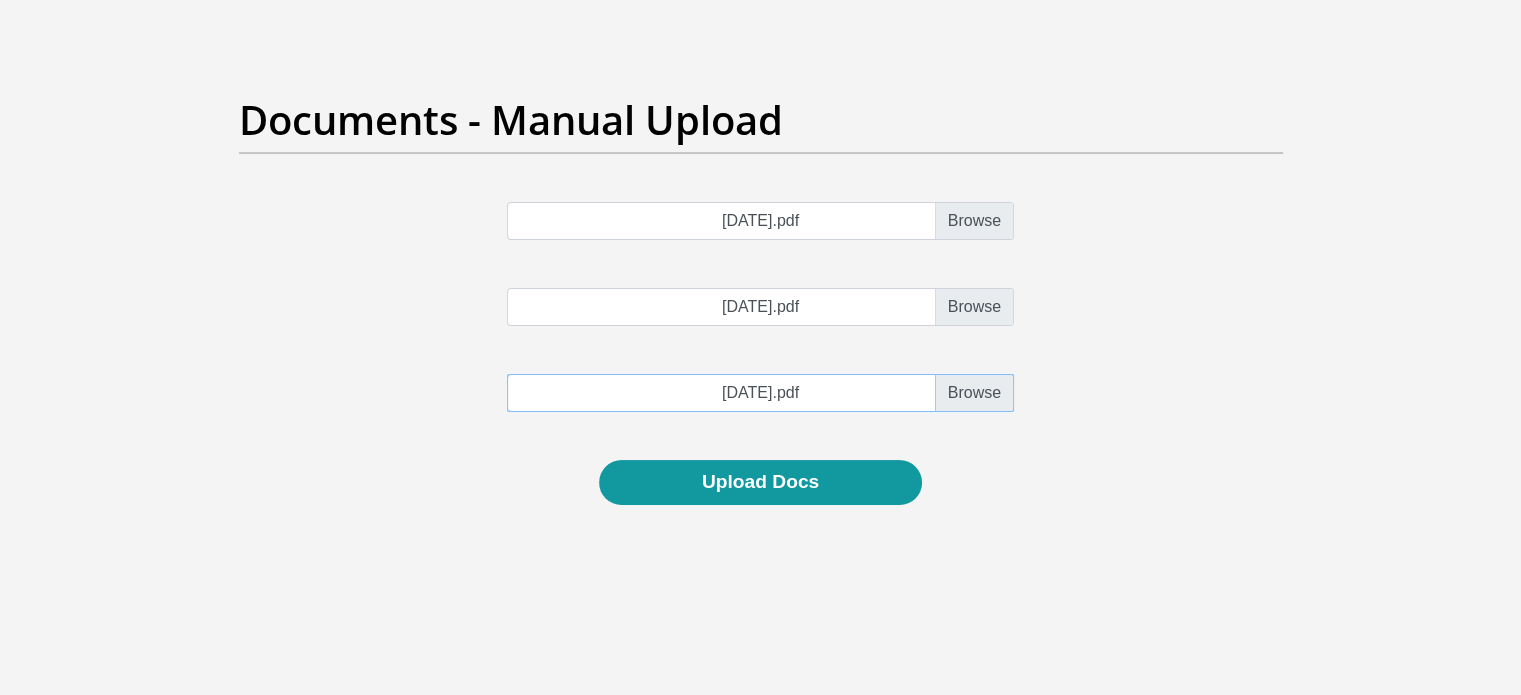 scroll, scrollTop: 177, scrollLeft: 0, axis: vertical 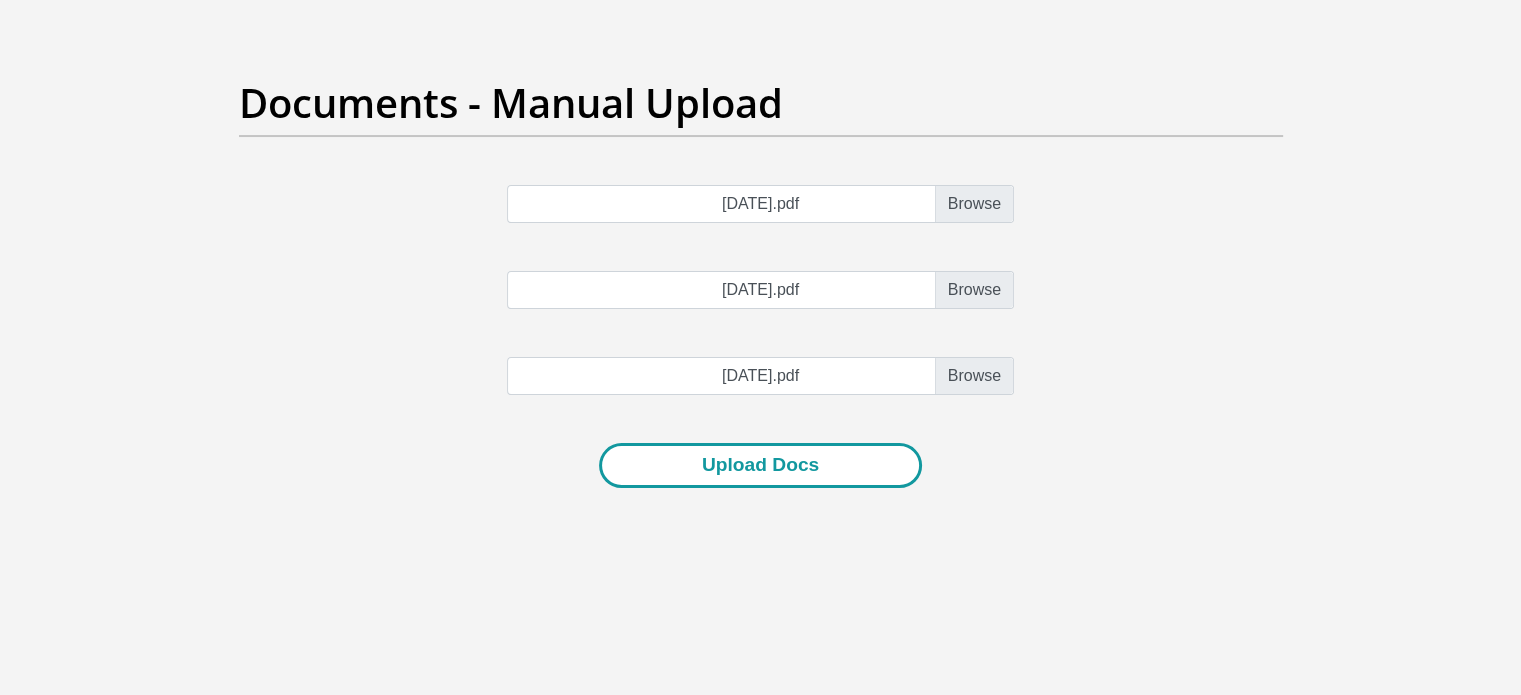 click on "Upload Docs" at bounding box center [760, 465] 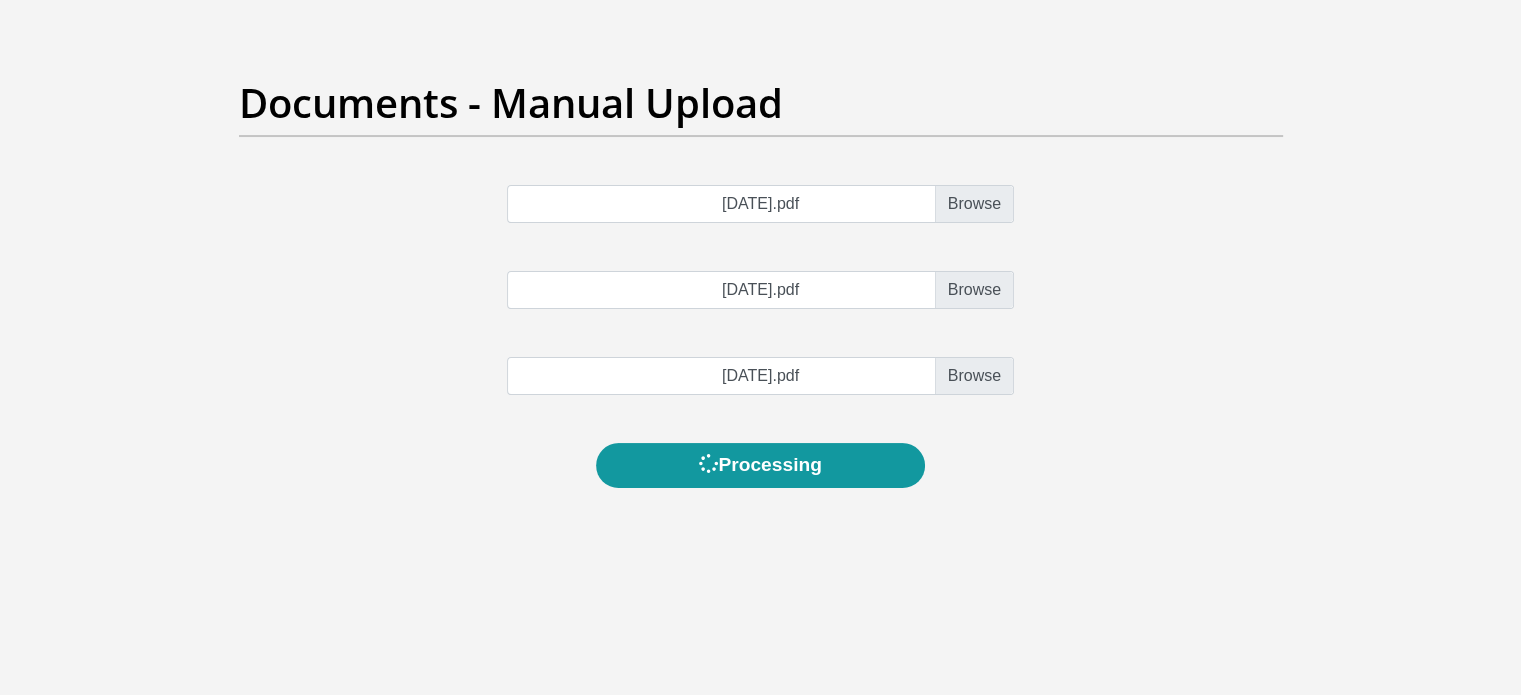 scroll, scrollTop: 0, scrollLeft: 0, axis: both 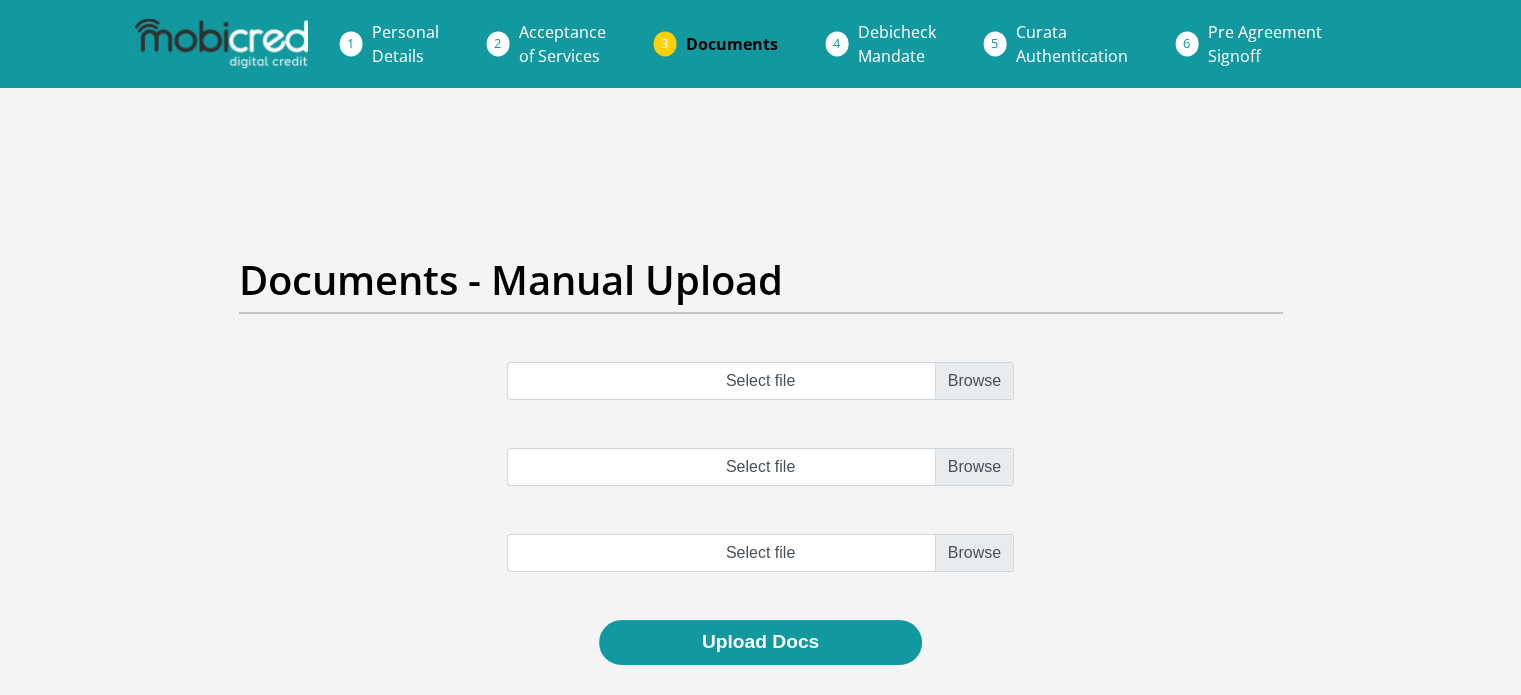 click on "Personal  Details" at bounding box center [405, 44] 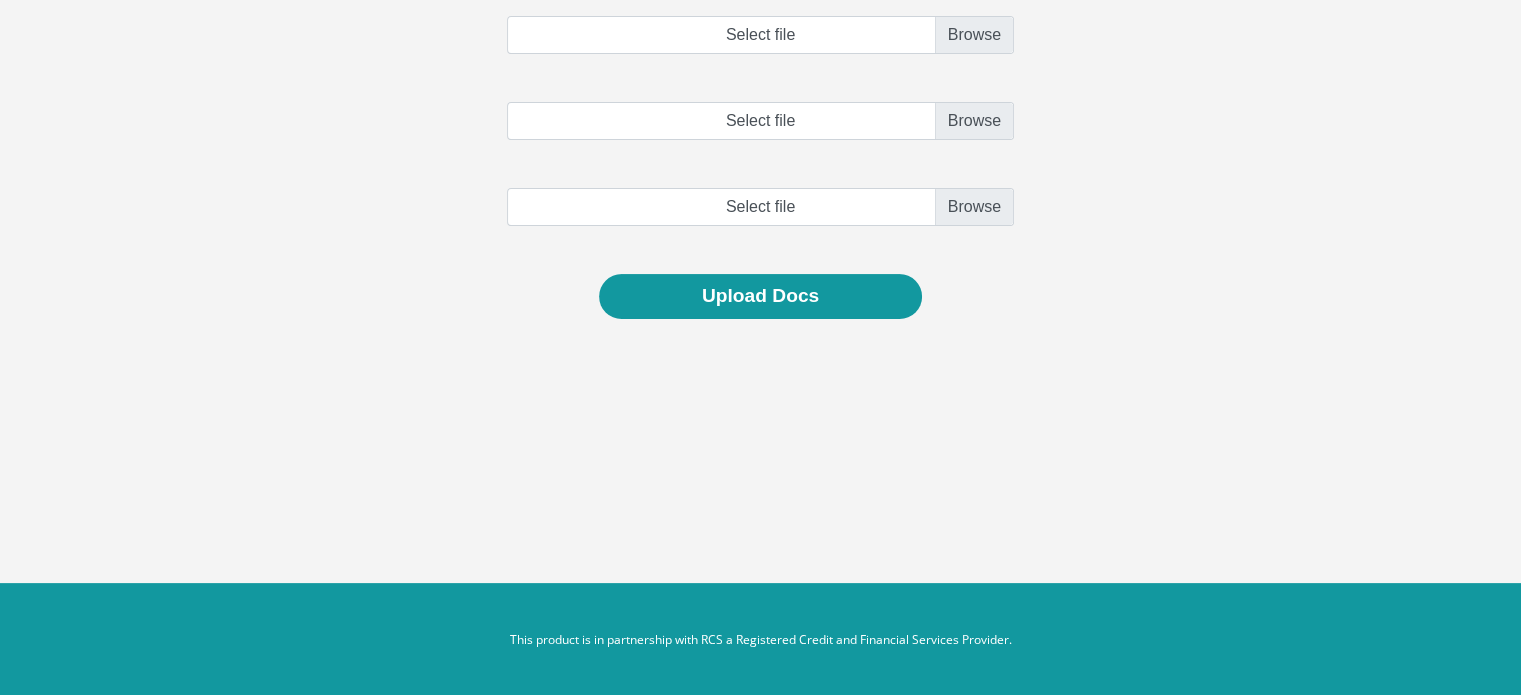 scroll, scrollTop: 0, scrollLeft: 0, axis: both 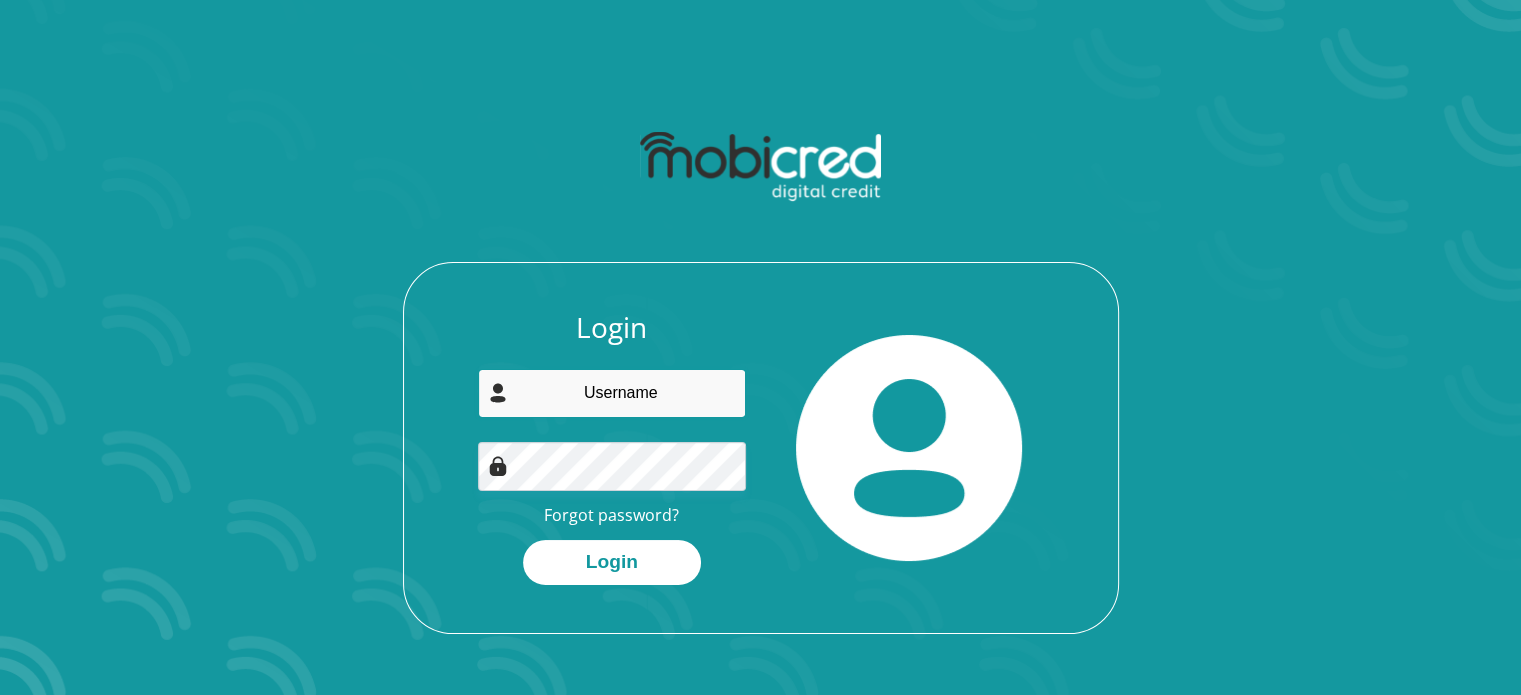 click at bounding box center (612, 393) 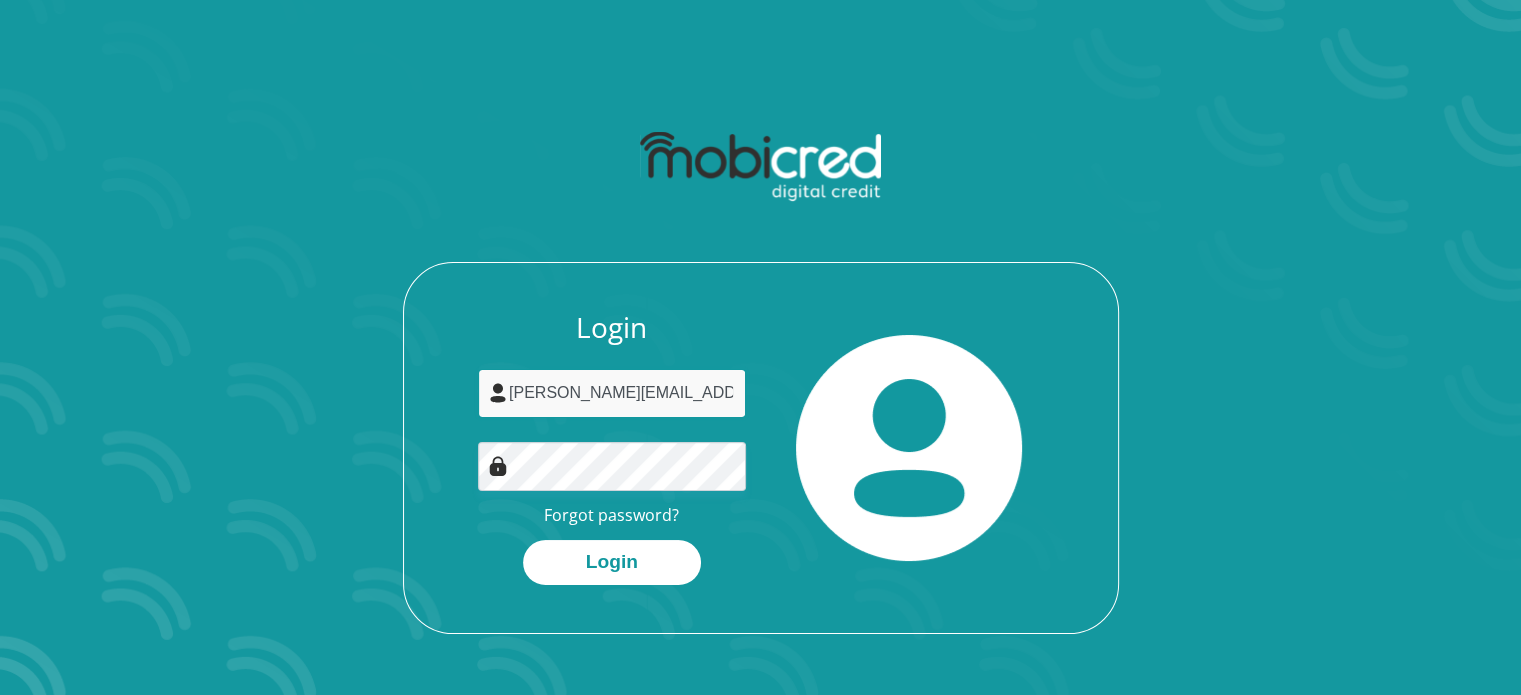 type on "[PERSON_NAME][EMAIL_ADDRESS][DOMAIN_NAME]" 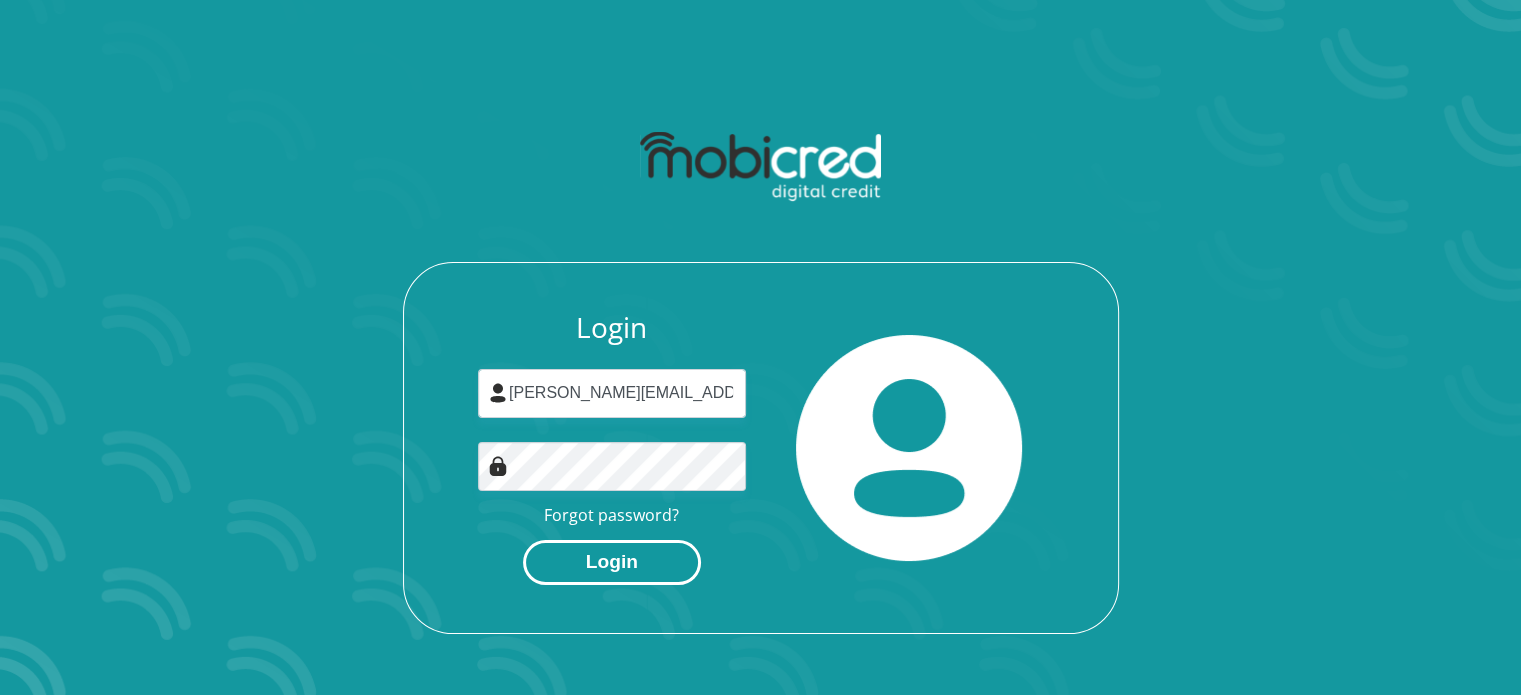 click on "Login" at bounding box center (612, 562) 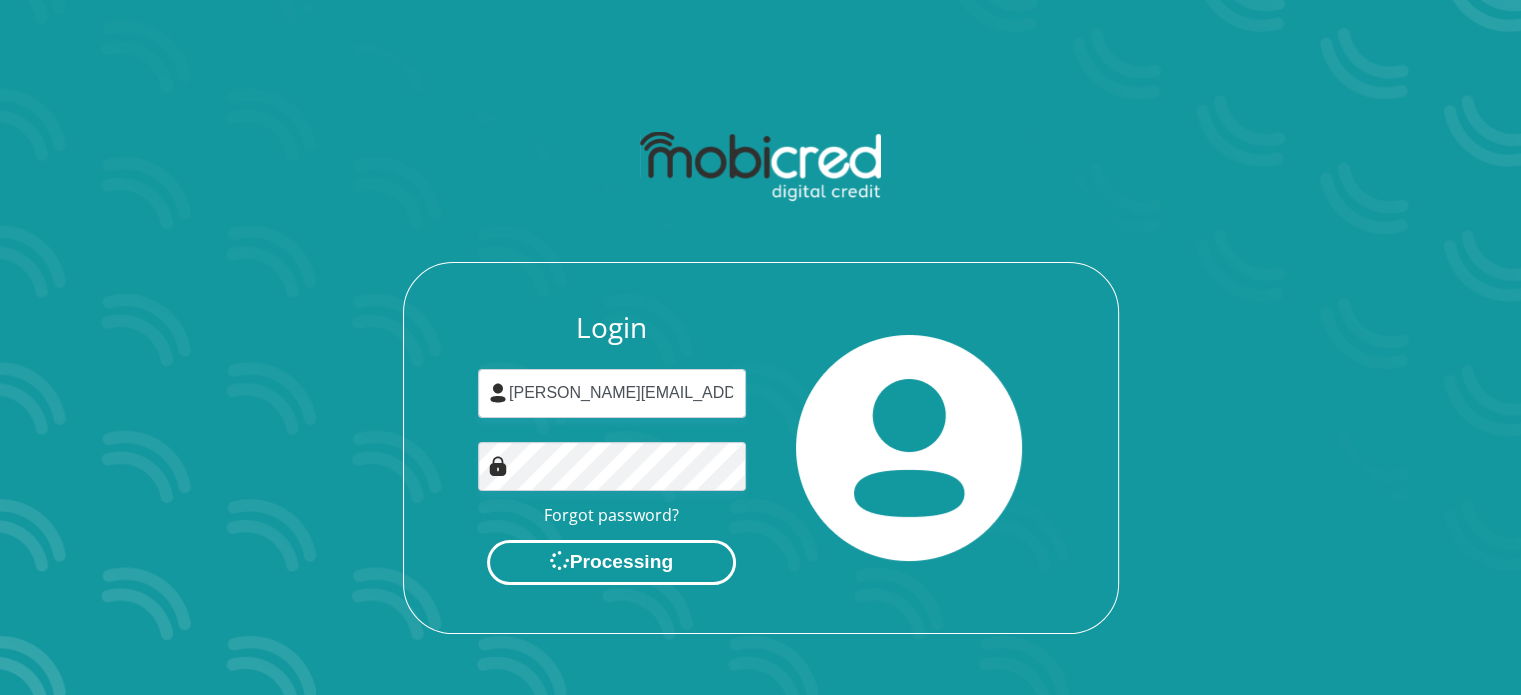 scroll, scrollTop: 0, scrollLeft: 0, axis: both 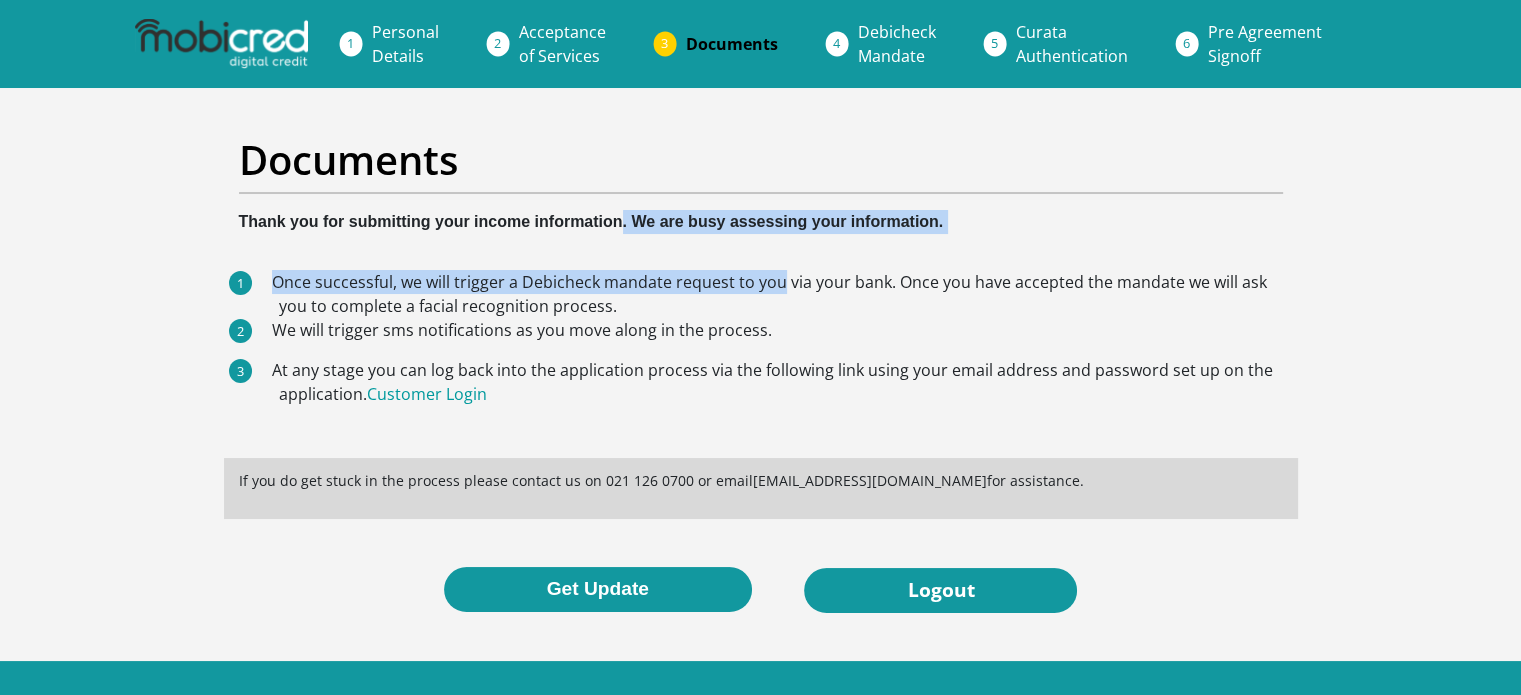 drag, startPoint x: 620, startPoint y: 228, endPoint x: 587, endPoint y: 241, distance: 35.468296 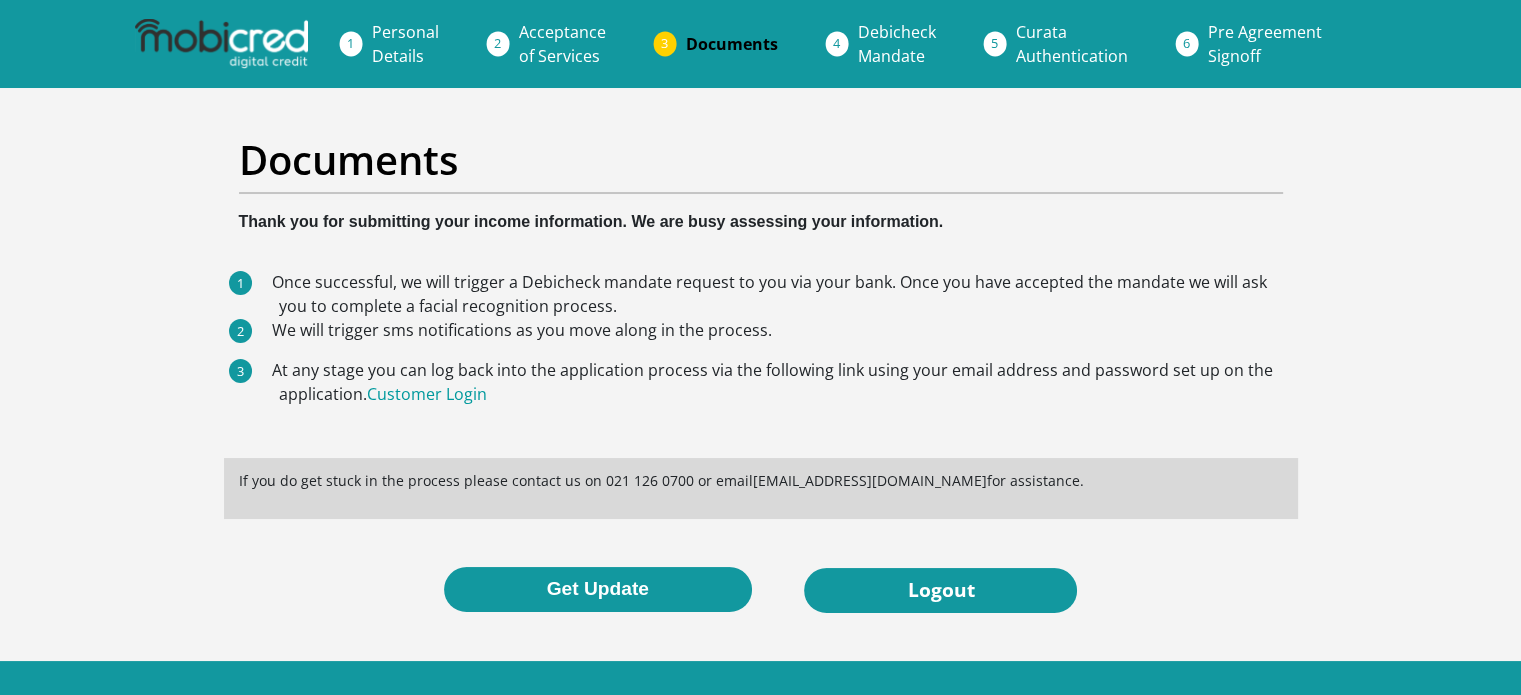 click on "Once successful, we will trigger a Debicheck mandate request to you via your bank.
Once you have accepted the mandate we will ask you to complete a facial recognition process.
We will trigger sms notifications as you move along in the process.
At any stage you can log back into the application process via the following link using your email address and password set up on the application.
Customer Login" at bounding box center [761, 346] 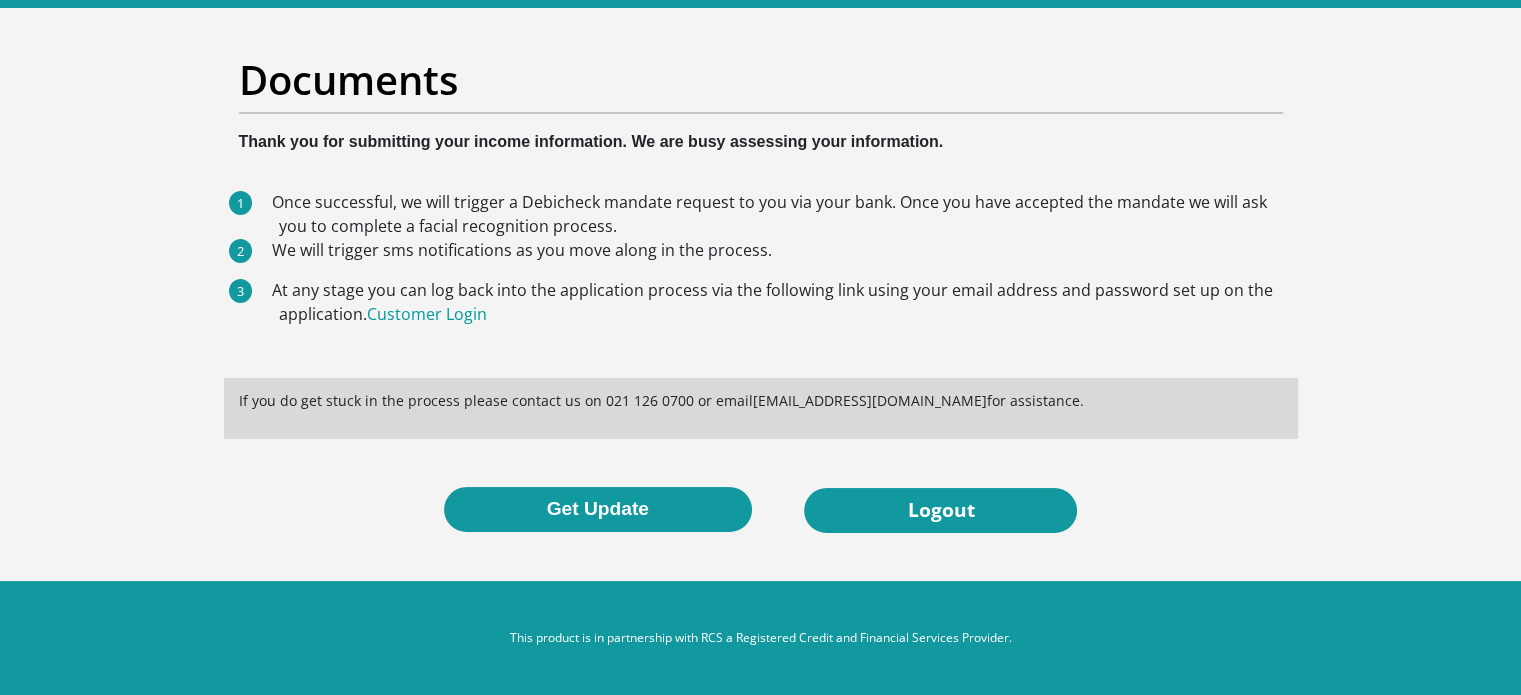 scroll, scrollTop: 0, scrollLeft: 0, axis: both 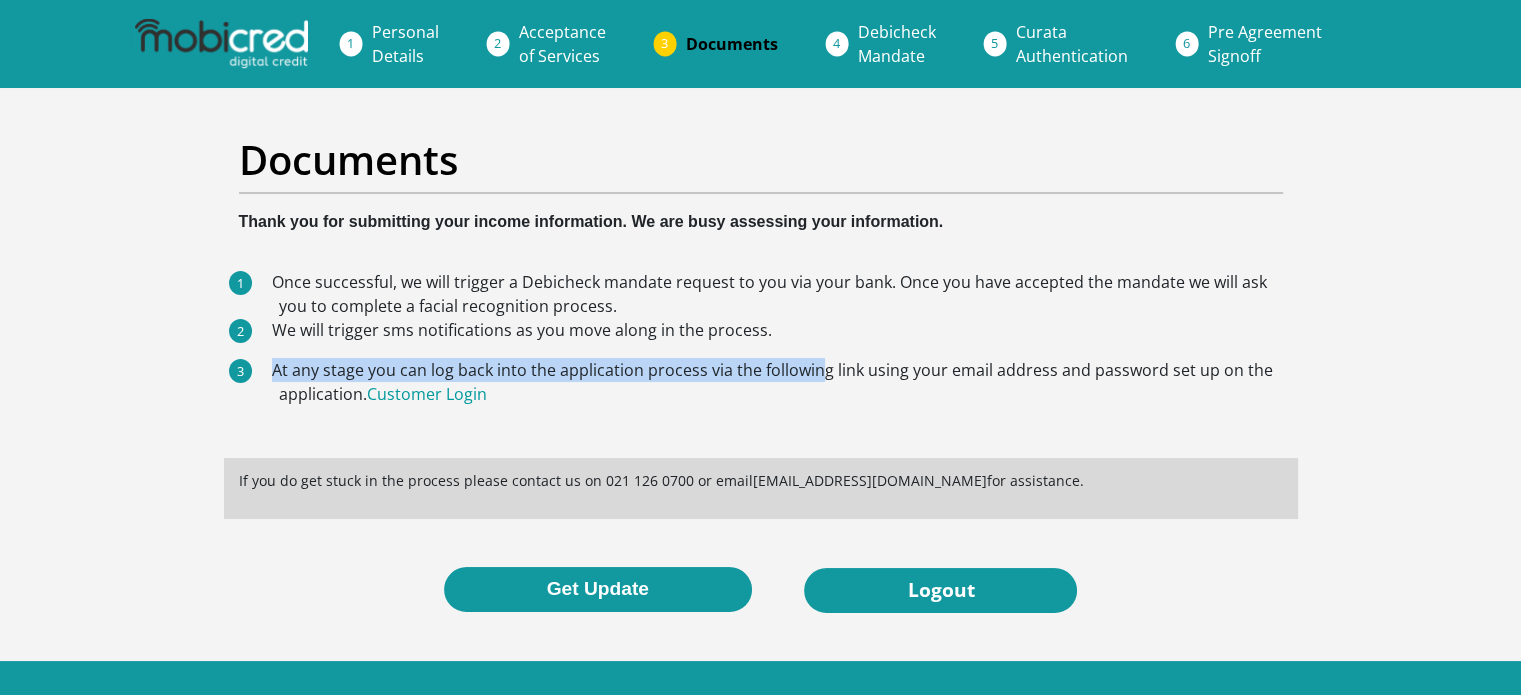drag, startPoint x: 641, startPoint y: 356, endPoint x: 592, endPoint y: 328, distance: 56.435802 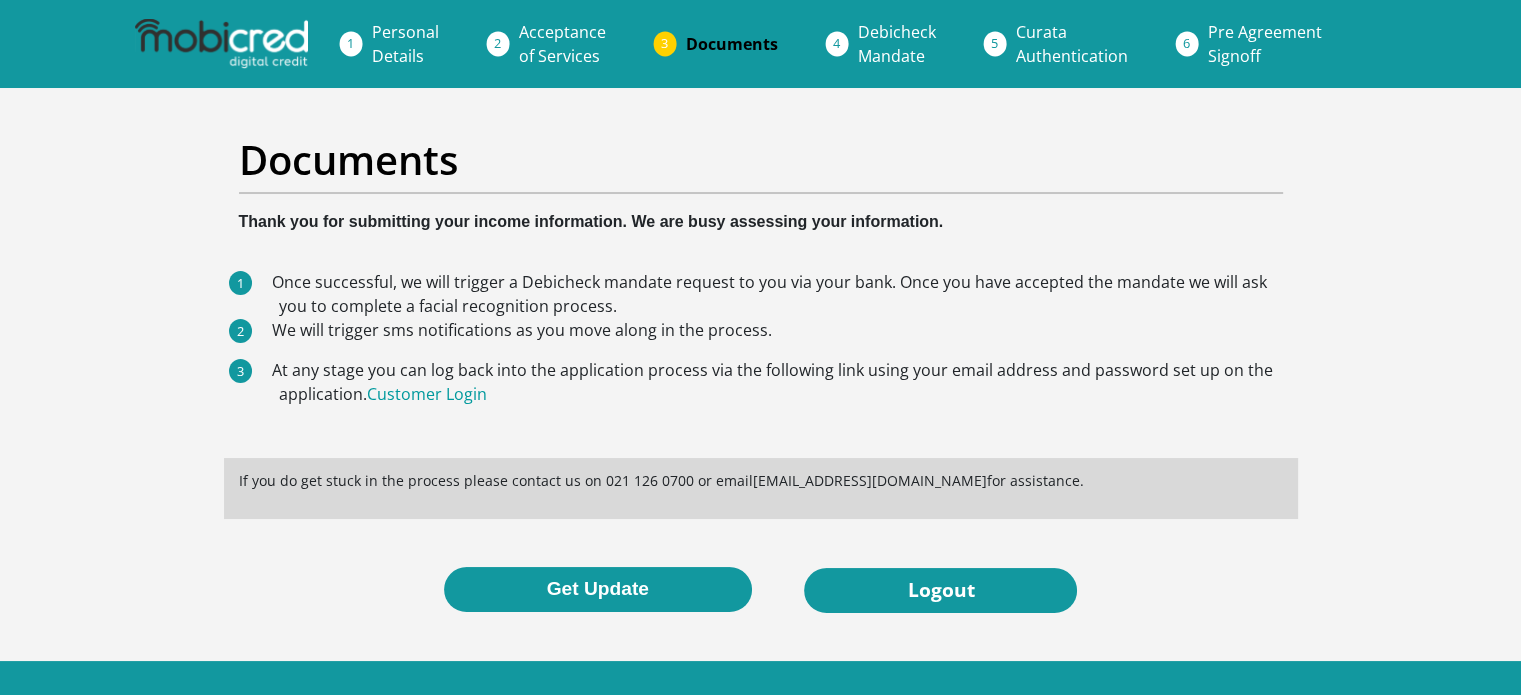click on "Once successful, we will trigger a Debicheck mandate request to you via your bank.
Once you have accepted the mandate we will ask you to complete a facial recognition process.
We will trigger sms notifications as you move along in the process.
At any stage you can log back into the application process via the following link using your email address and password set up on the application.
Customer Login" at bounding box center (761, 338) 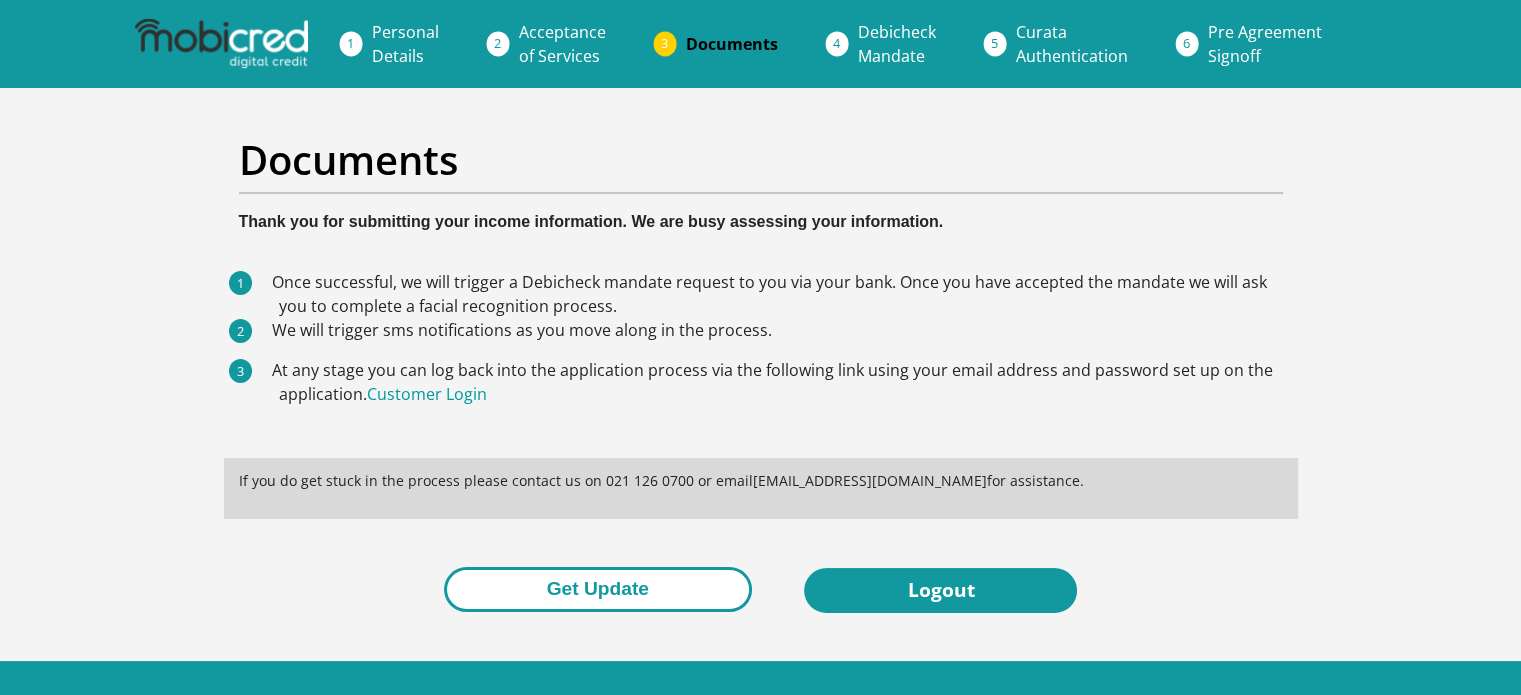 click on "Get Update" at bounding box center [598, 589] 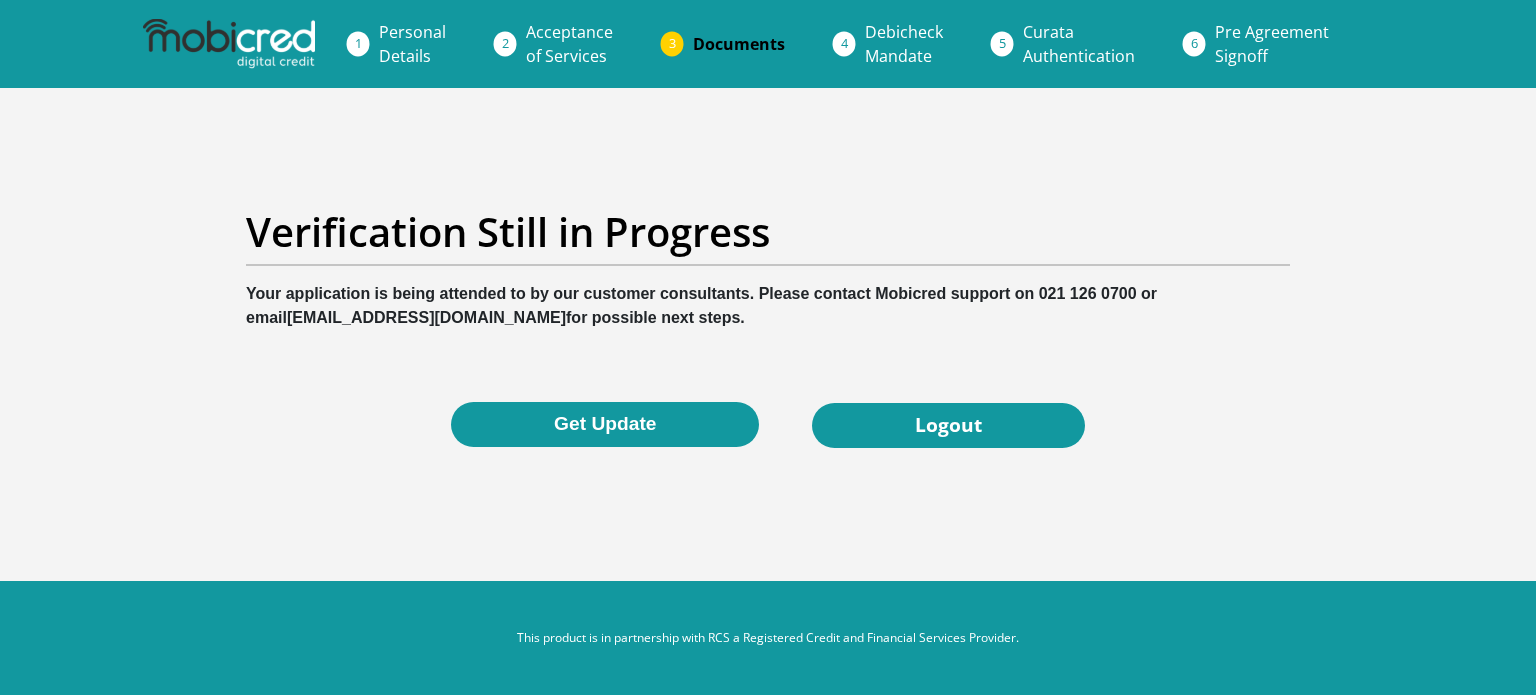 scroll, scrollTop: 0, scrollLeft: 0, axis: both 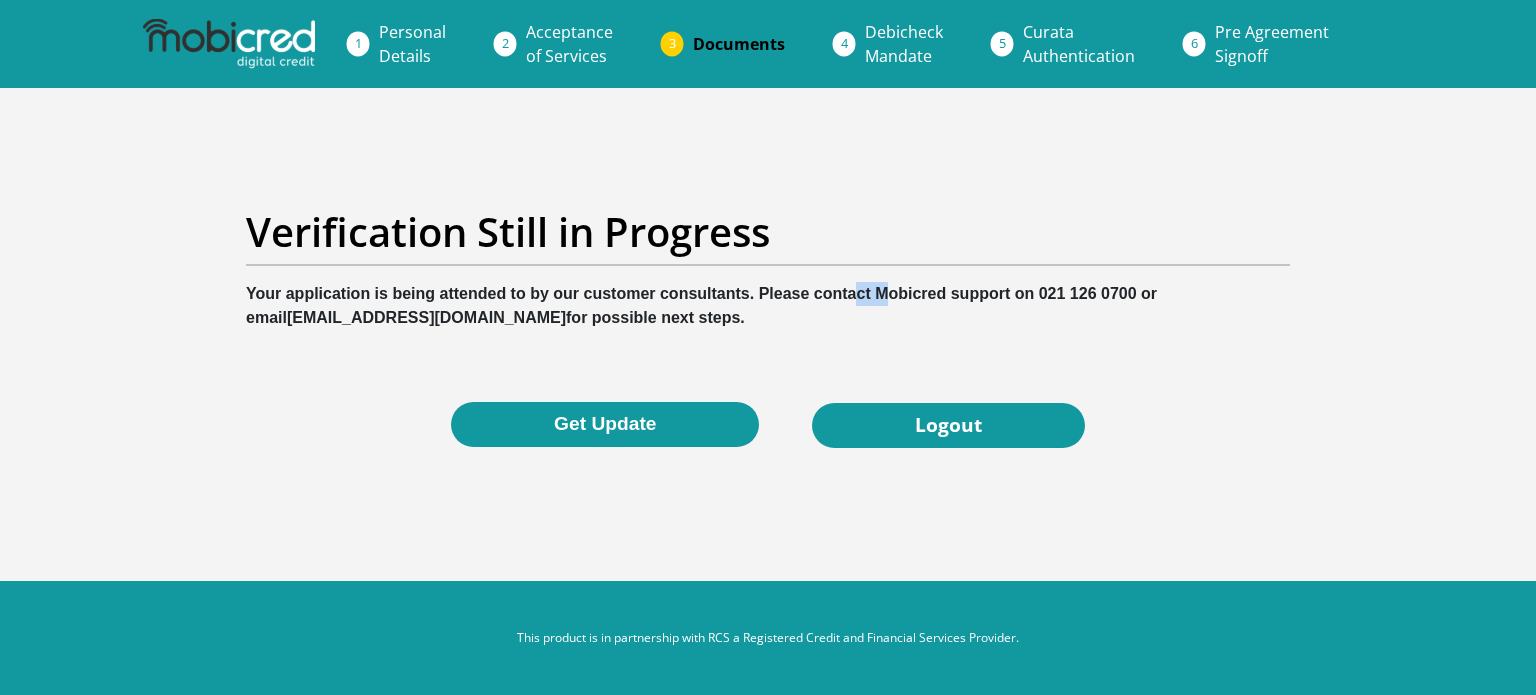 drag, startPoint x: 876, startPoint y: 302, endPoint x: 841, endPoint y: 277, distance: 43.011627 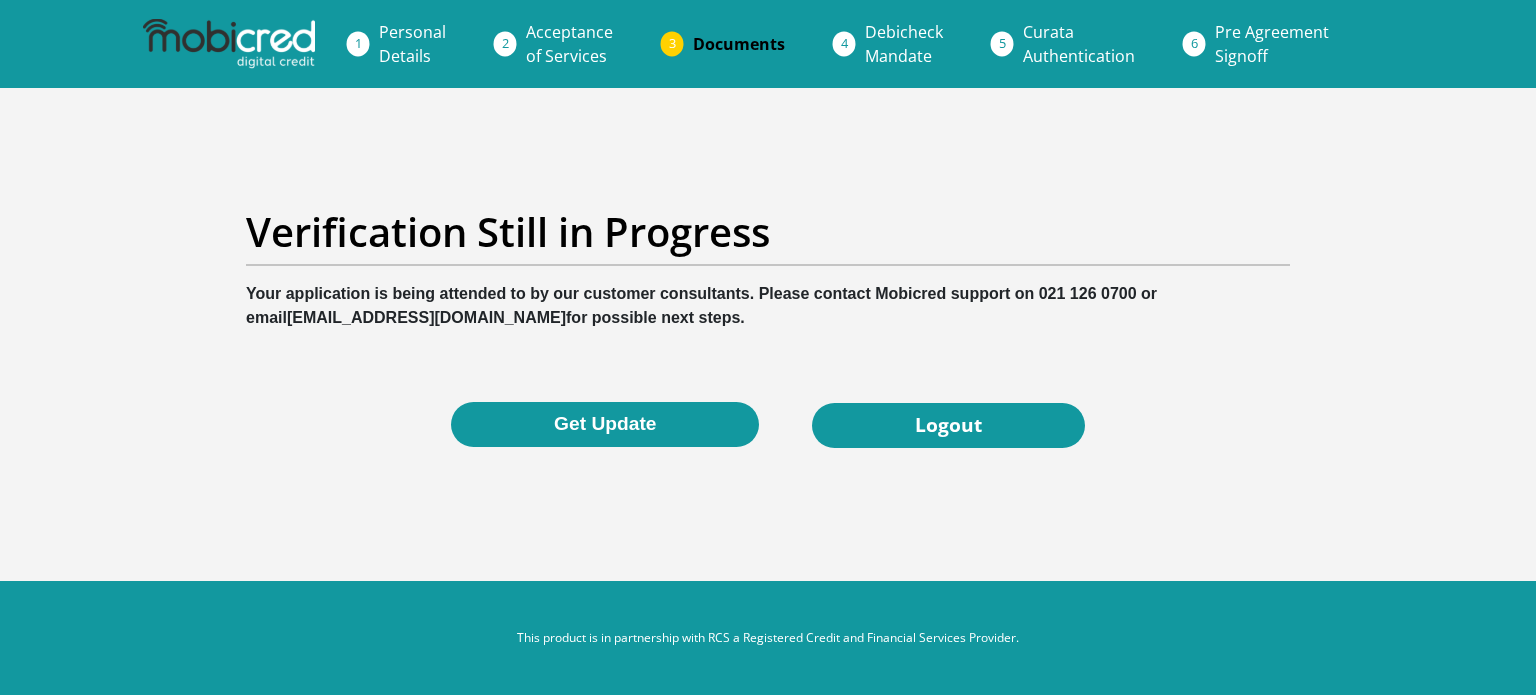 click on "Your application is being attended to by our customer consultants. Please contact Mobicred support on 021 126 0700
or email  customerservice@mobicred.co.za  for possible next steps." at bounding box center [701, 305] 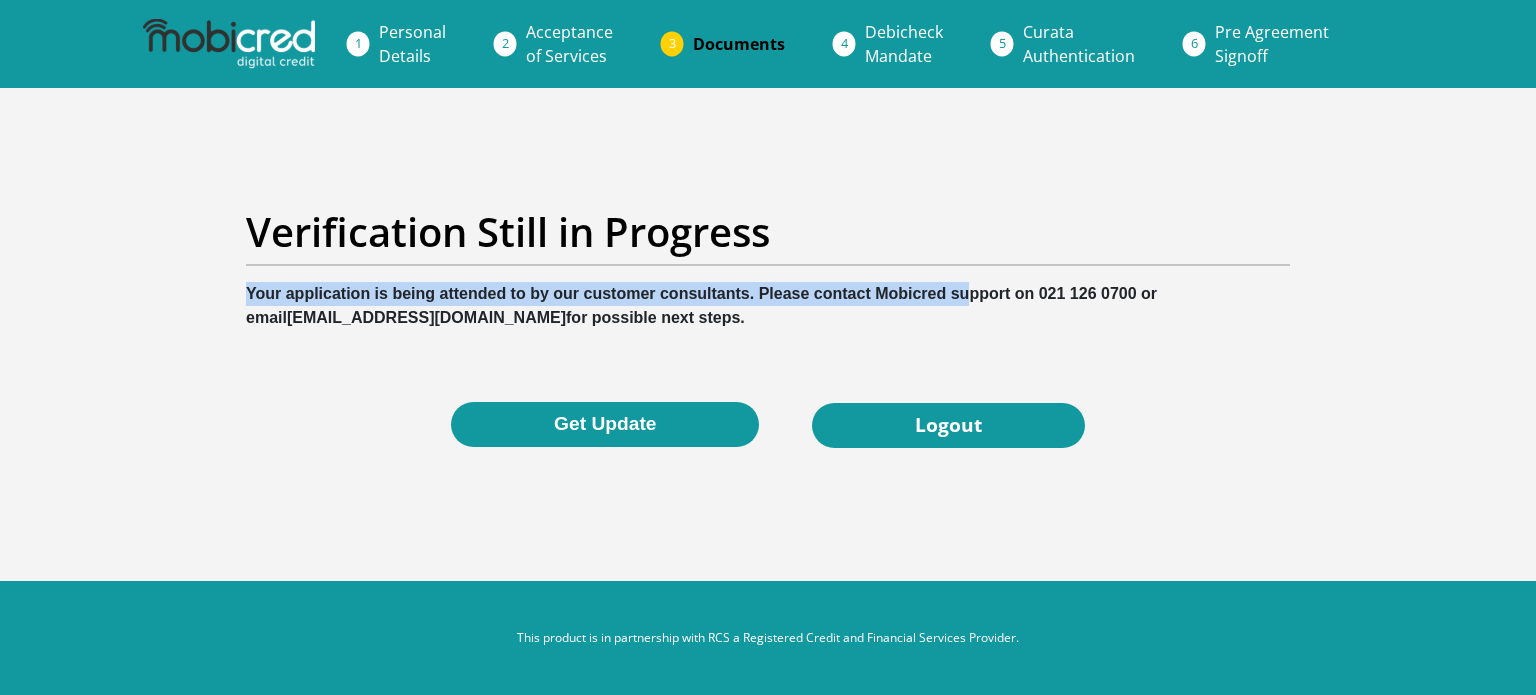 drag, startPoint x: 960, startPoint y: 297, endPoint x: 857, endPoint y: 243, distance: 116.297035 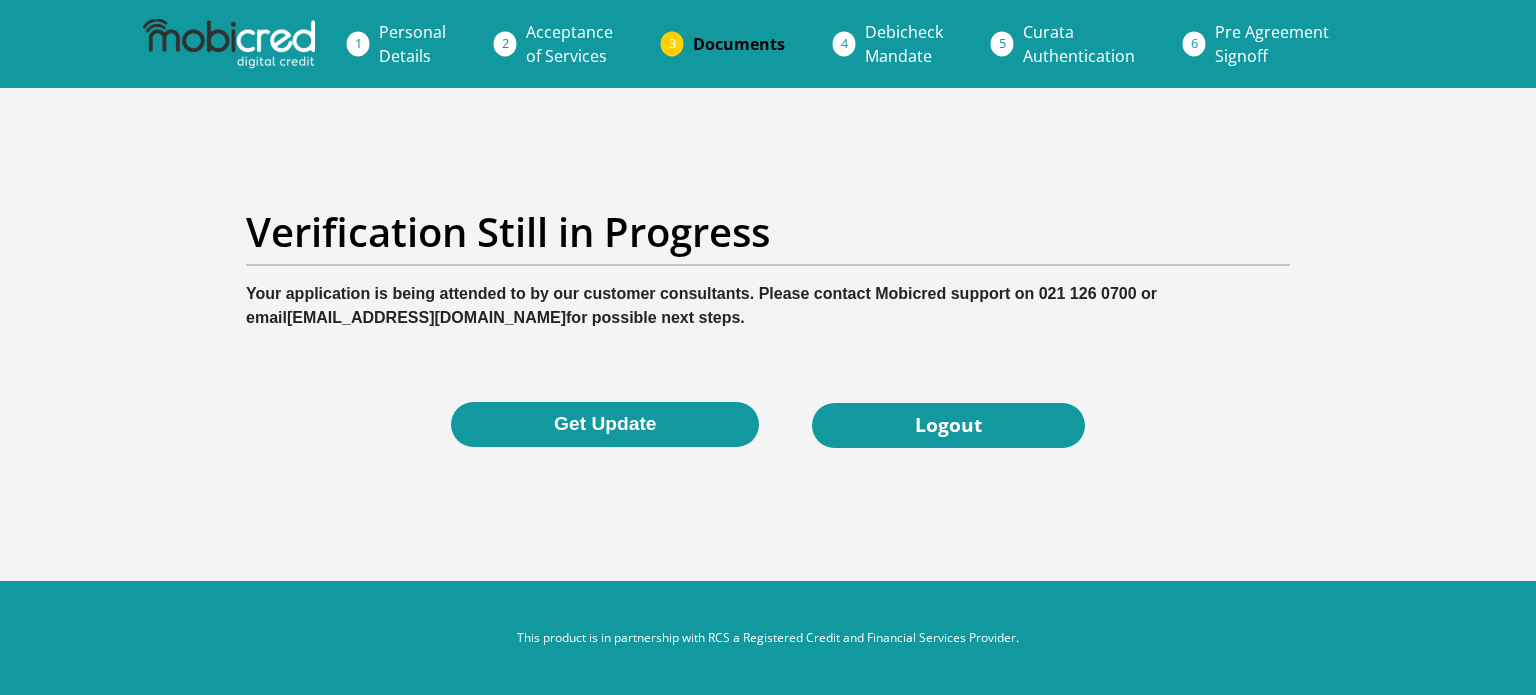 click on "Debicheck   Mandate" at bounding box center [928, 44] 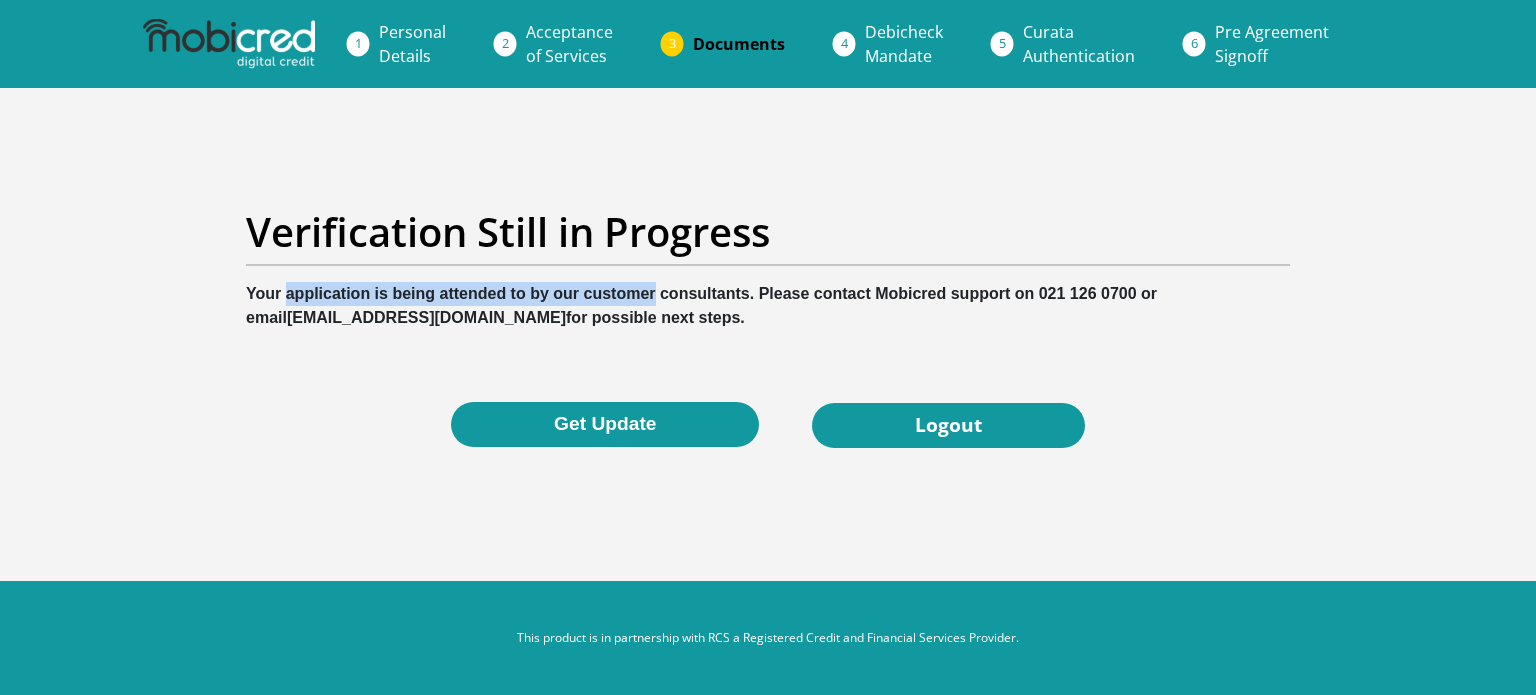 drag, startPoint x: 348, startPoint y: 288, endPoint x: 628, endPoint y: 279, distance: 280.1446 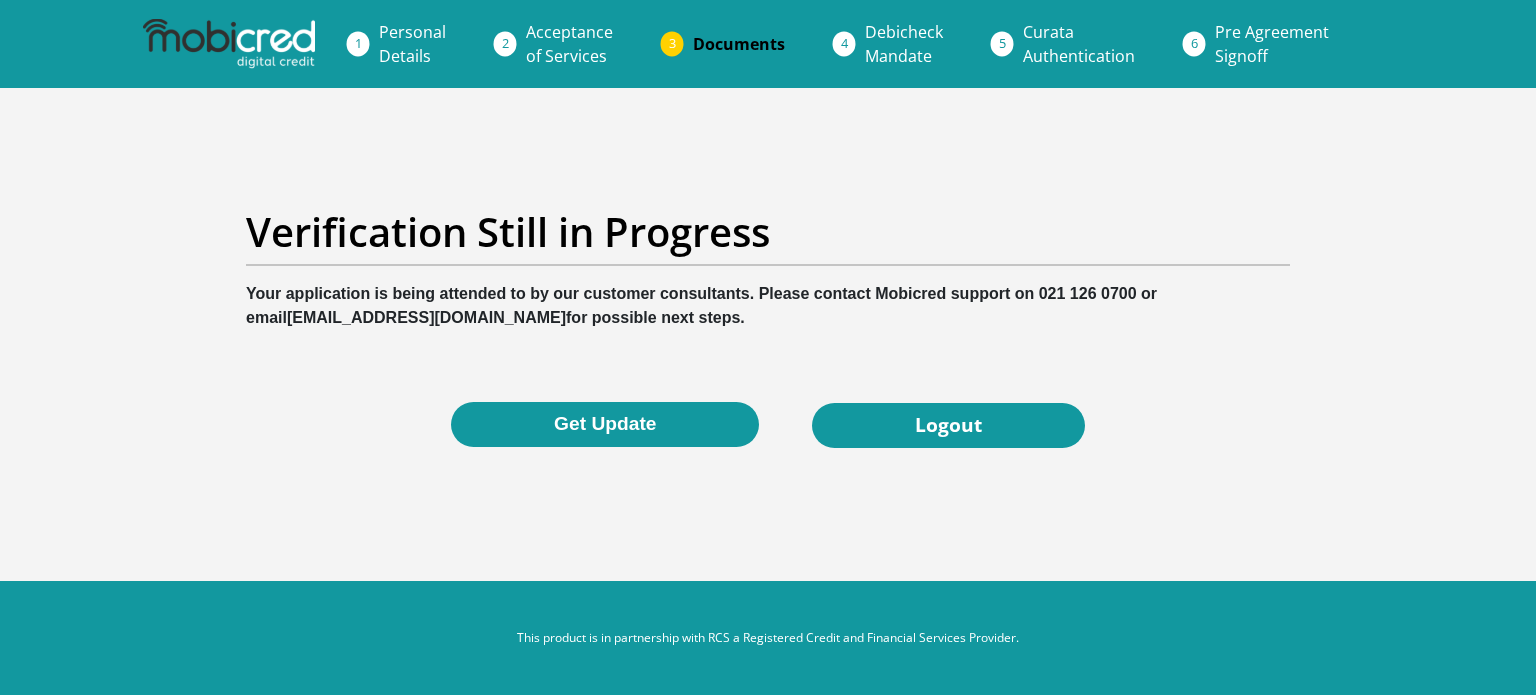 click on "Verification Still in Progress
Your application is being attended to by our customer consultants. Please contact Mobicred support on 021 126 0700
or email  customerservice@mobicred.co.za  for possible next steps." at bounding box center (768, 269) 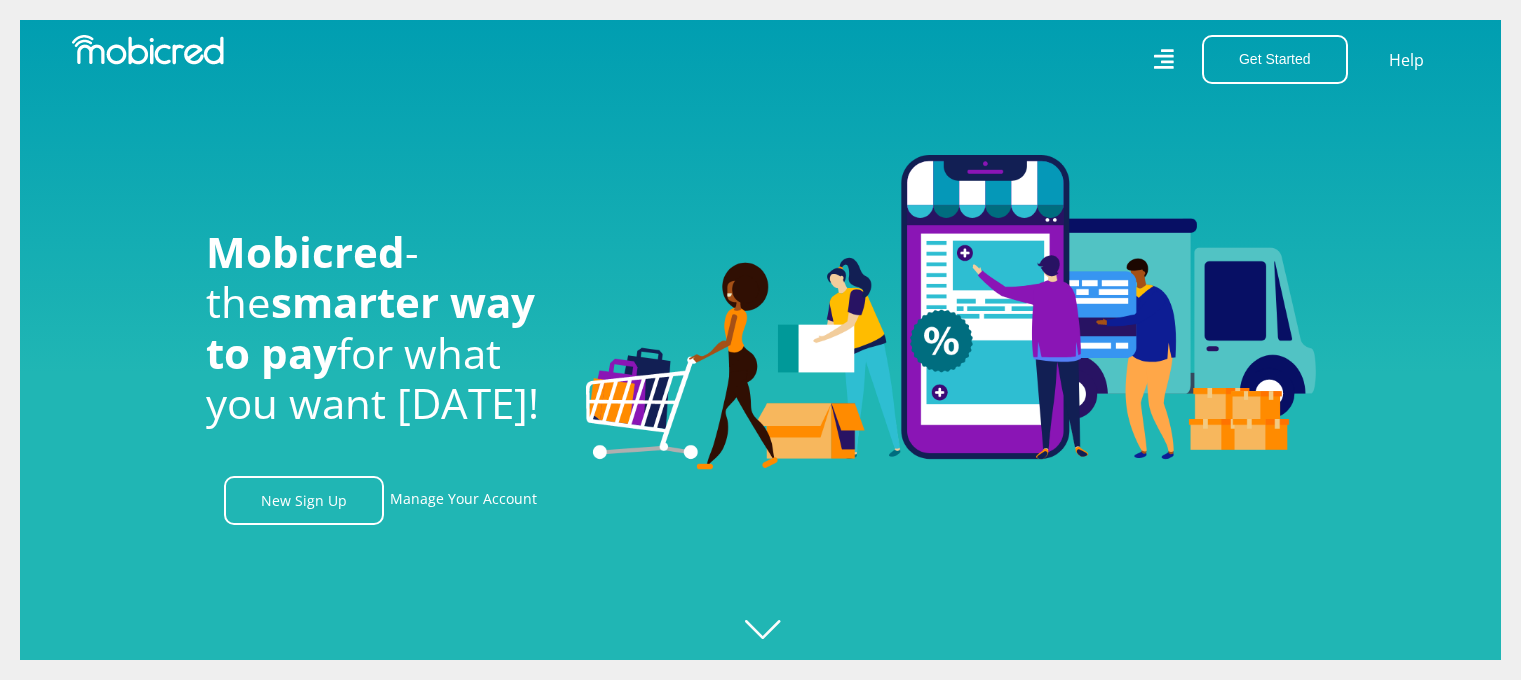 scroll, scrollTop: 0, scrollLeft: 0, axis: both 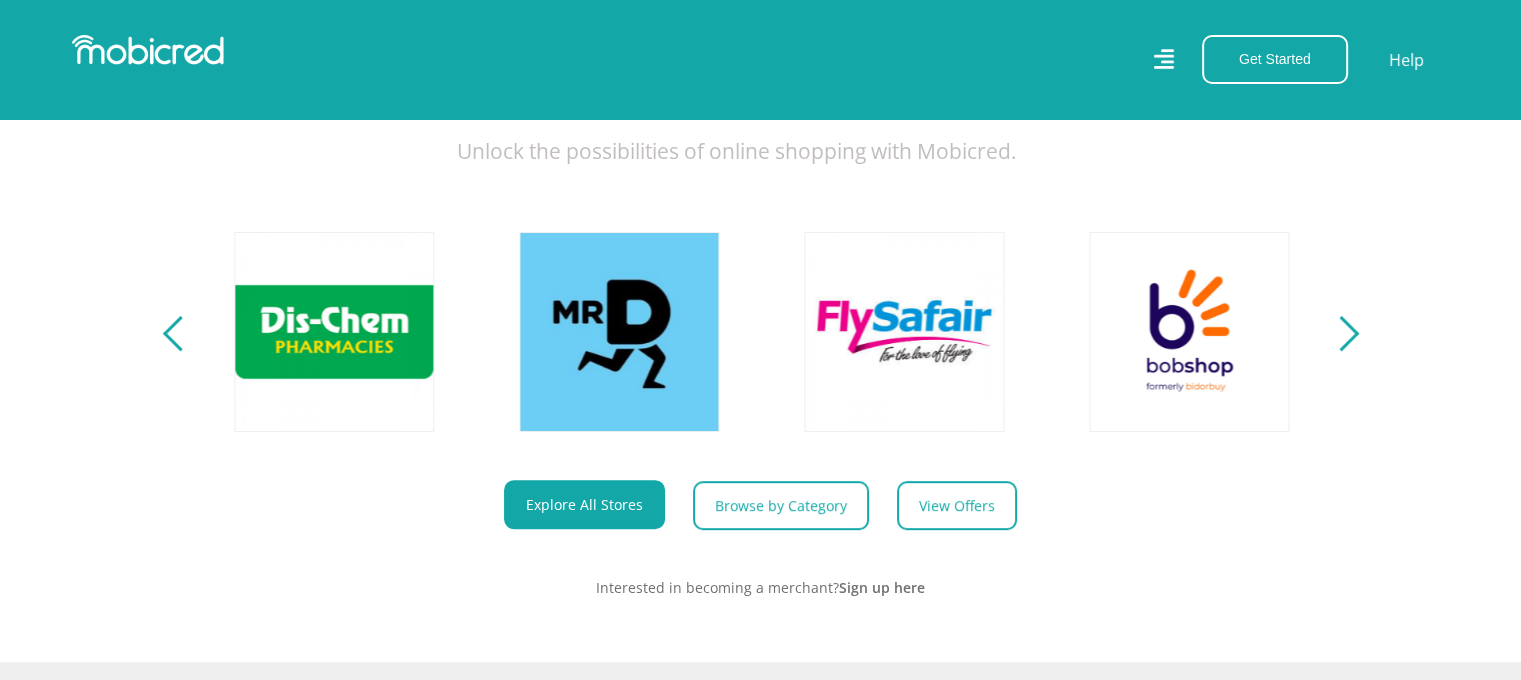 click at bounding box center (1340, 333) 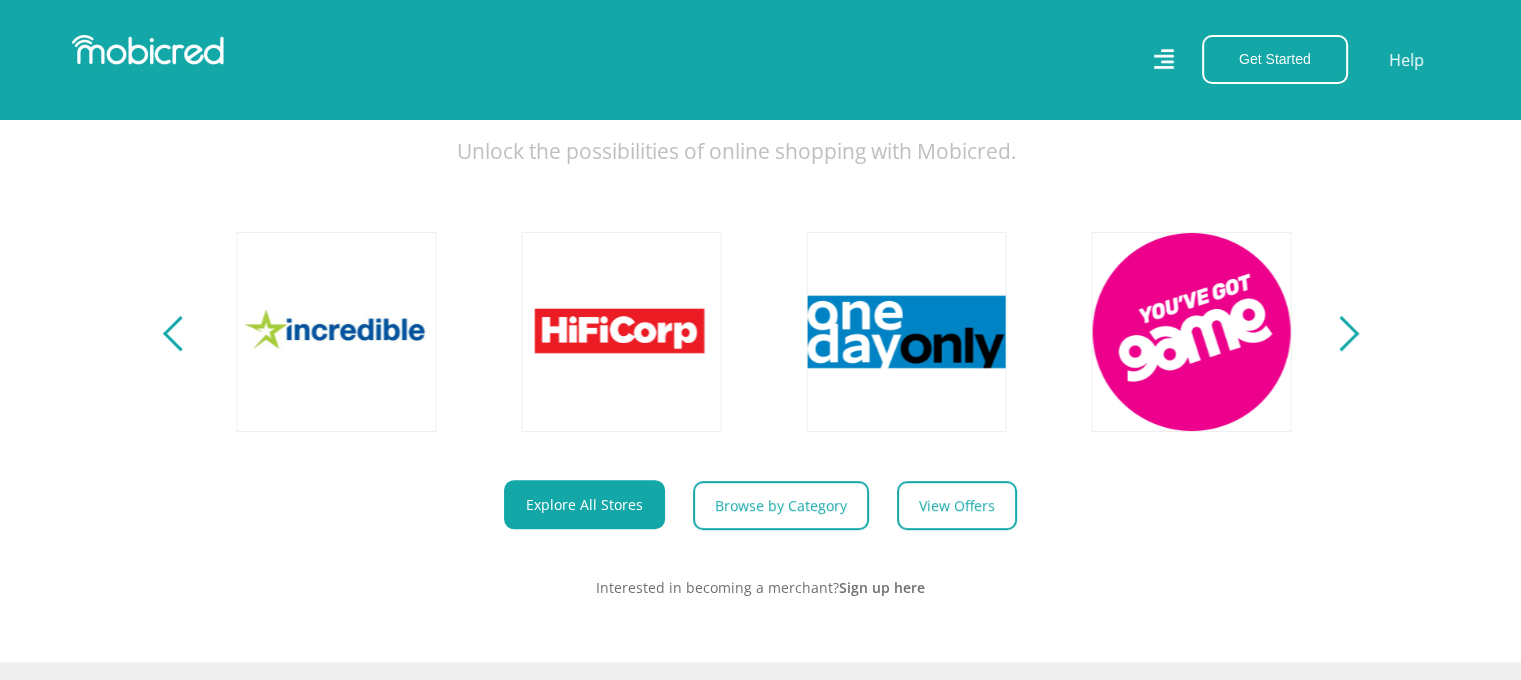 scroll, scrollTop: 0, scrollLeft: 3704, axis: horizontal 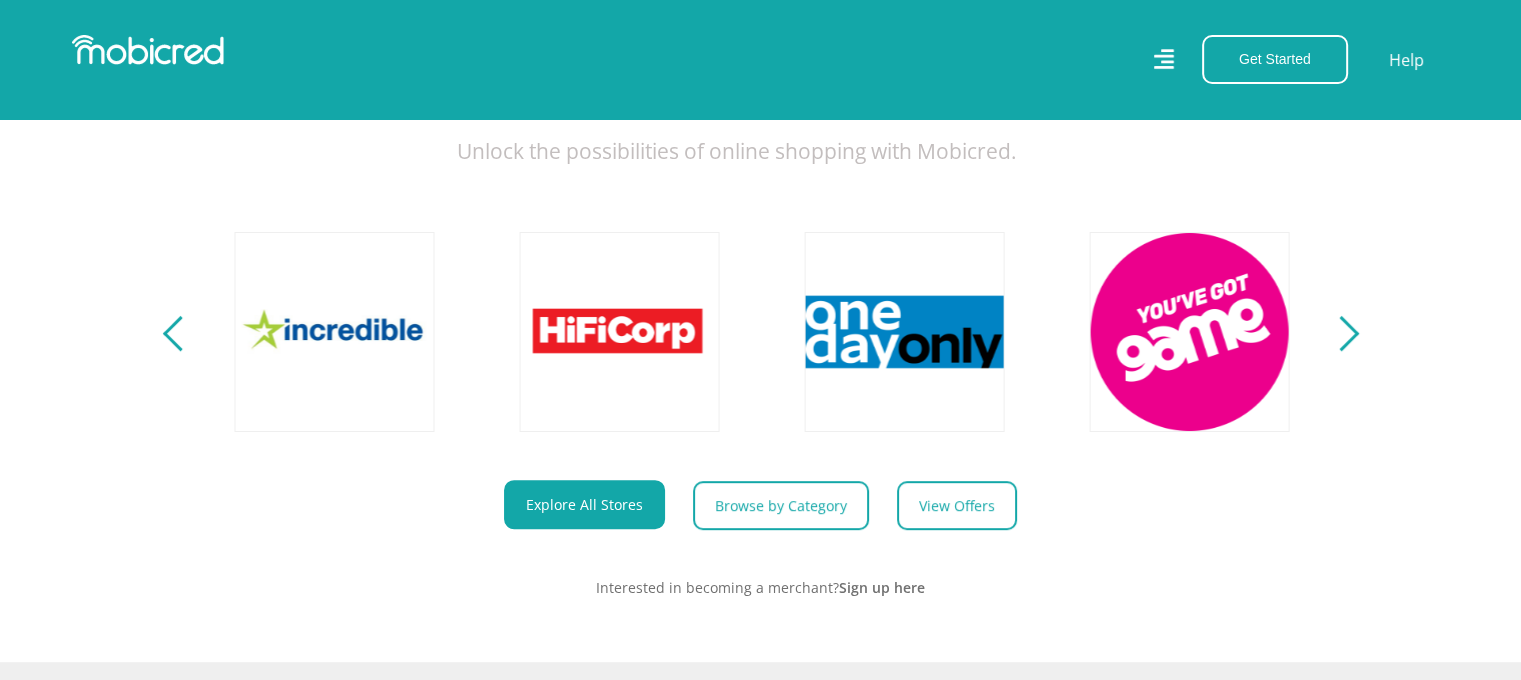 click at bounding box center (1340, 333) 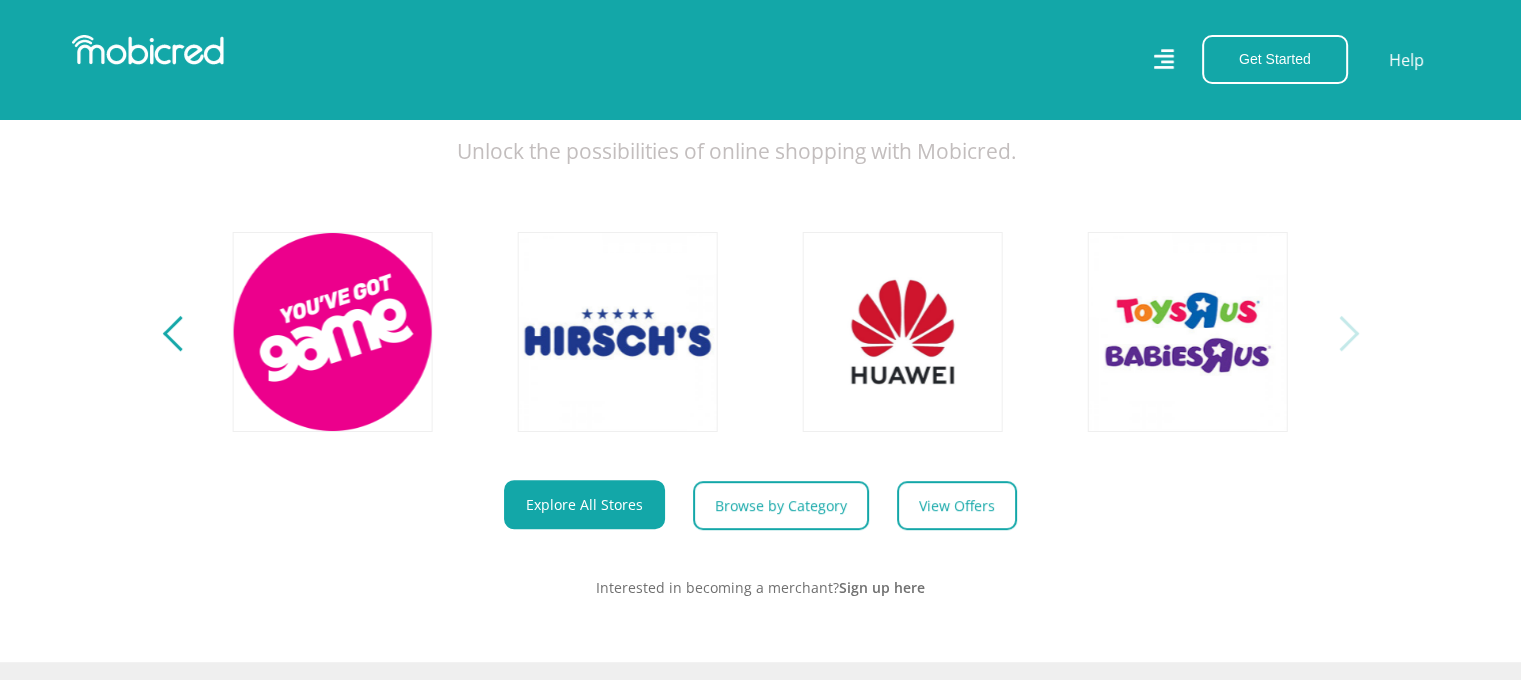 click at bounding box center [180, 332] 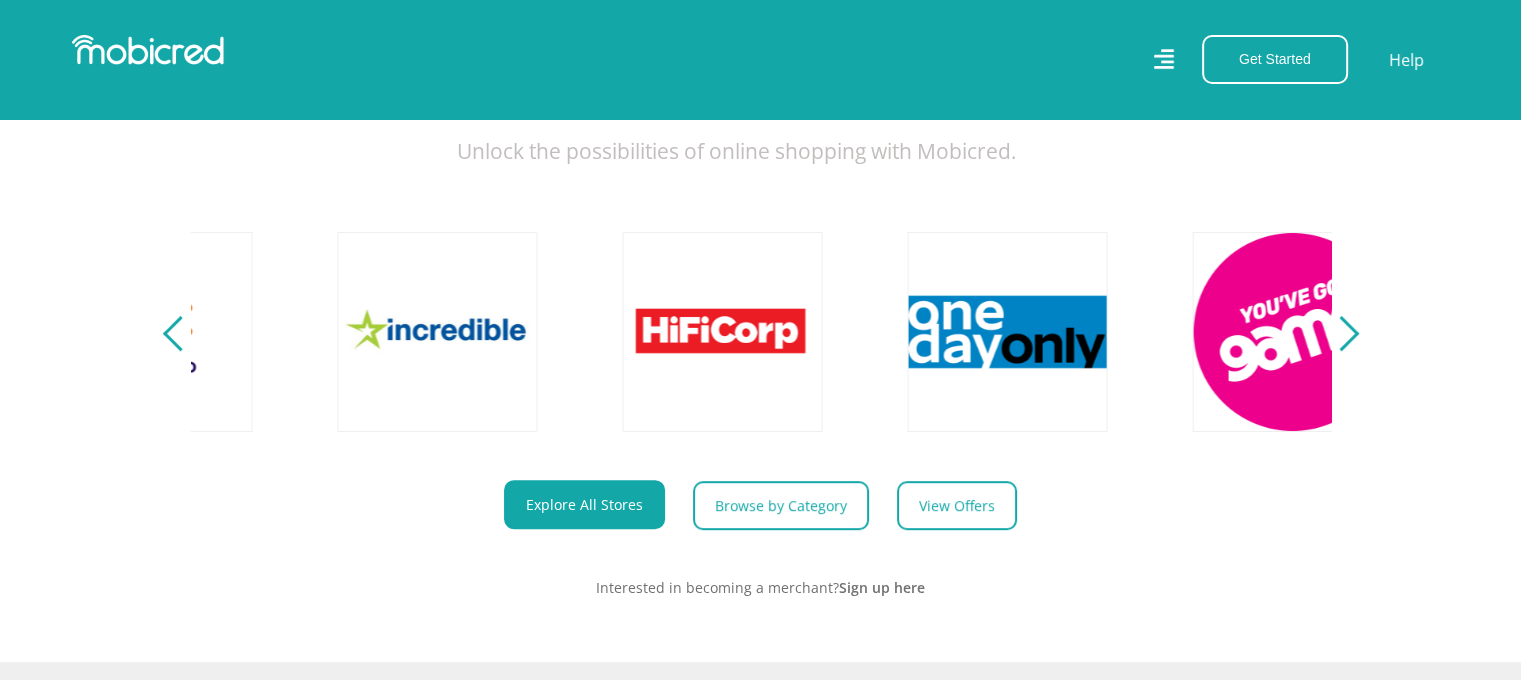 scroll, scrollTop: 0, scrollLeft: 3420, axis: horizontal 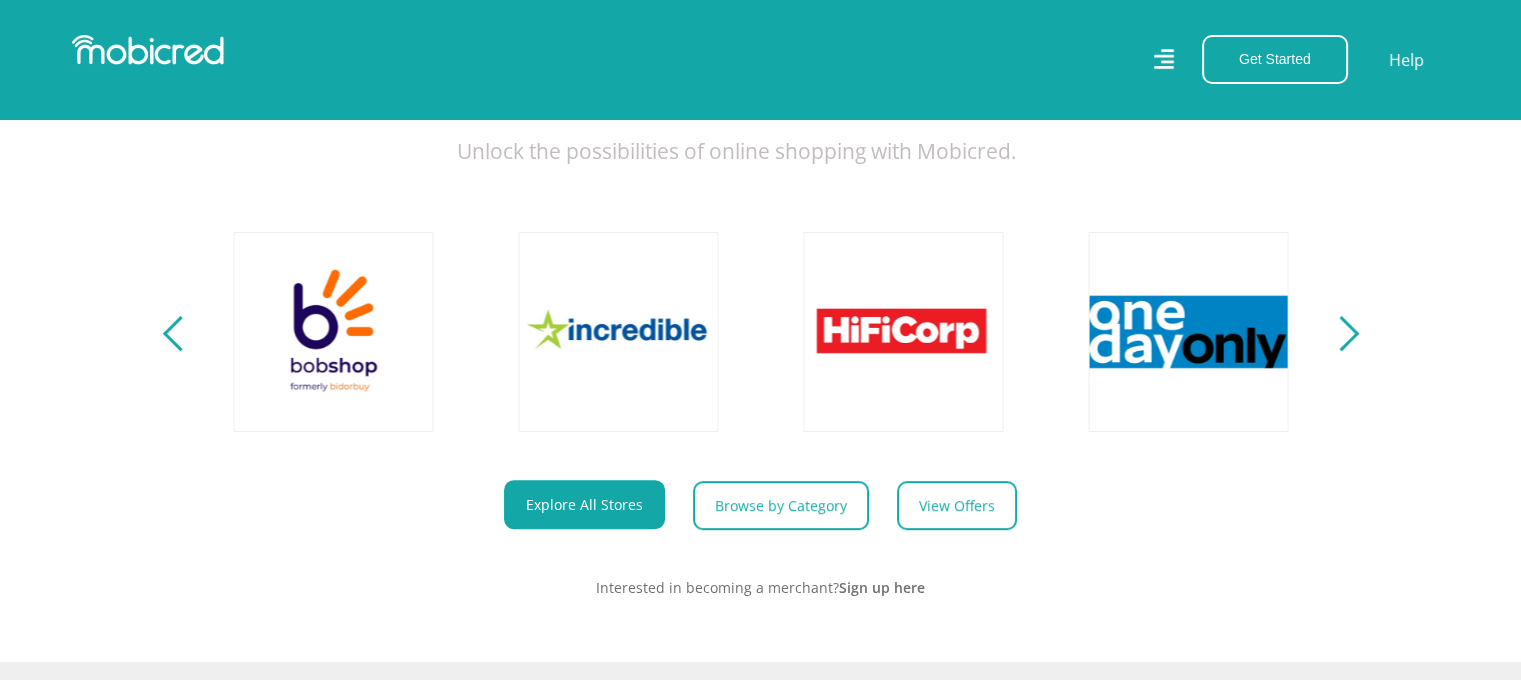 click on "Explore All Stores
Browse by
Category
View Offers
Interested in becoming a merchant?  Sign up here" at bounding box center [761, 547] 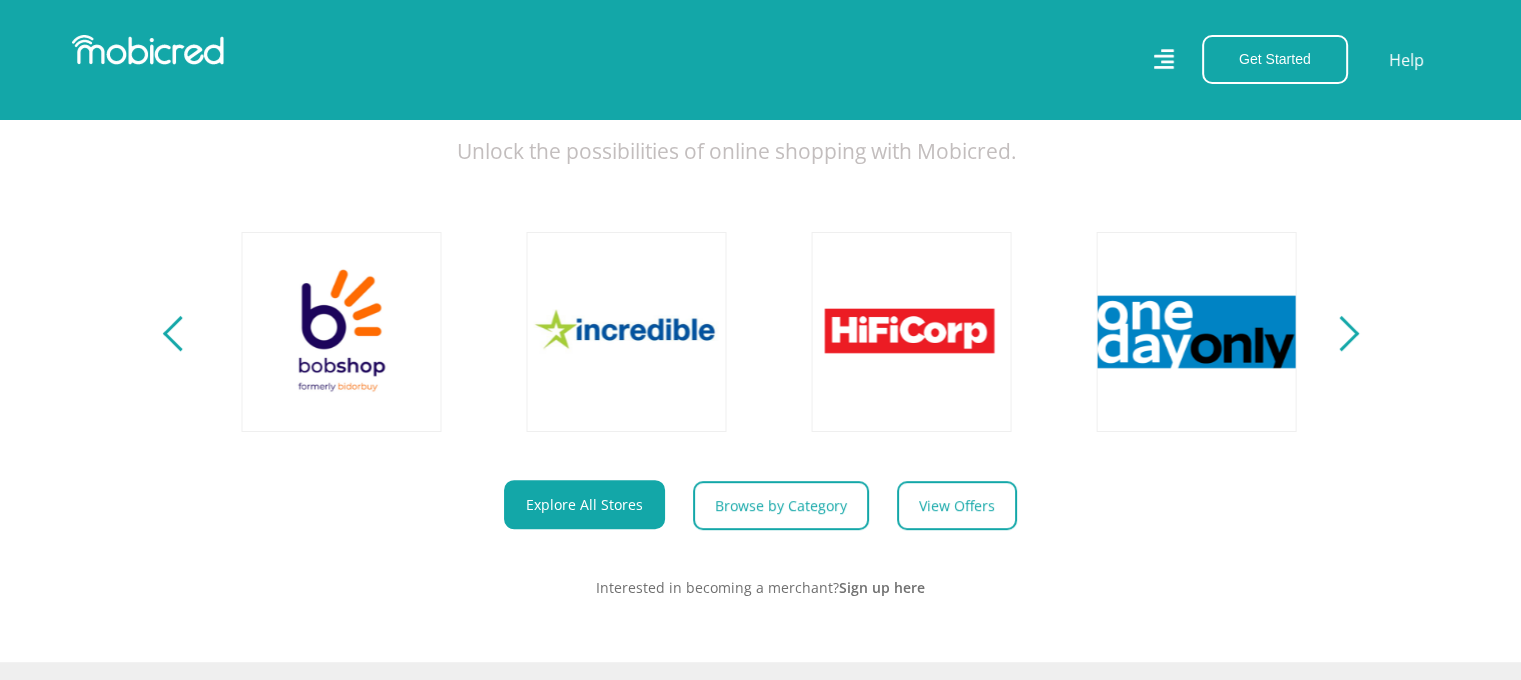 scroll, scrollTop: 0, scrollLeft: 3420, axis: horizontal 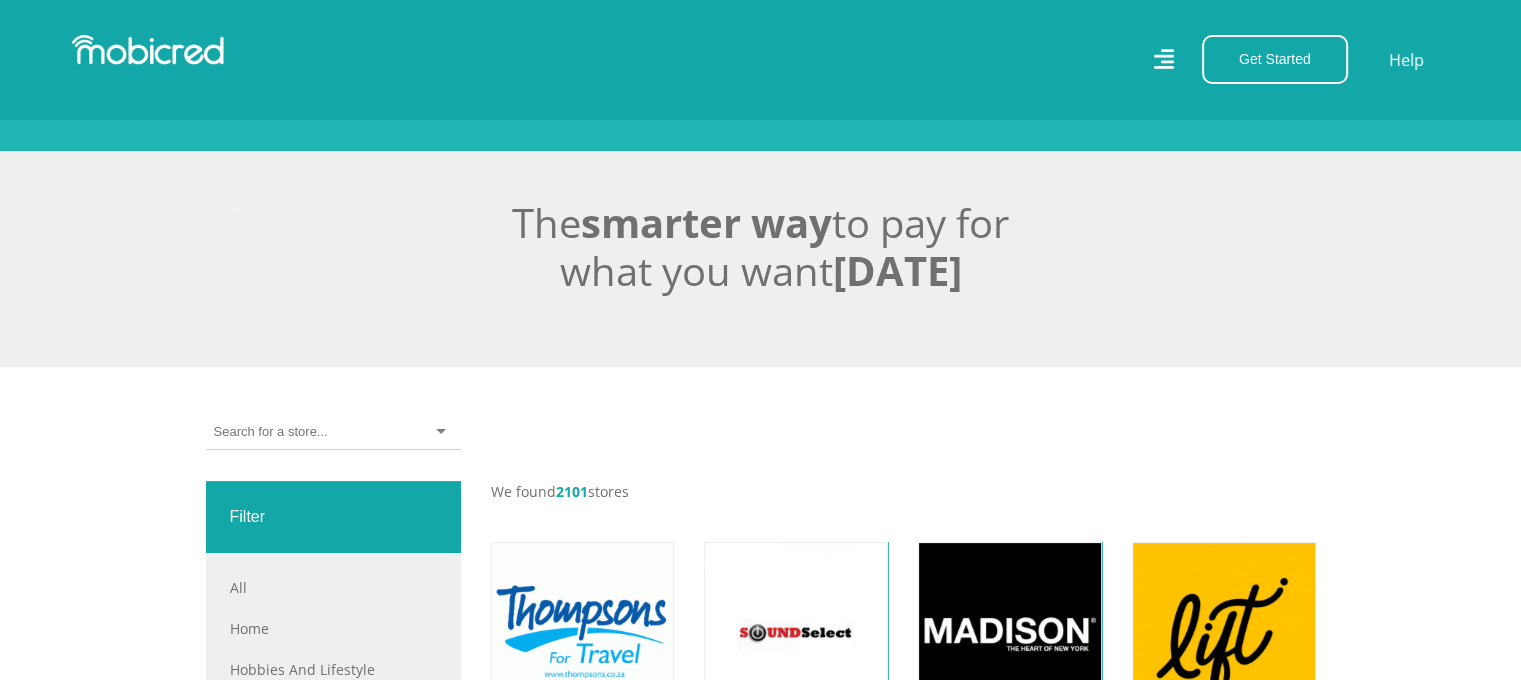 click on "Stores
Categories
Mall
About Us
For Merchants
For Developers
Help
Sign Up
Sign In
021 126 0700
customerservice@mobicred.co.za
Get Started
Open an Account
Account Holder Login
Help
STORES
Browse  Stores" at bounding box center (760, 1397) 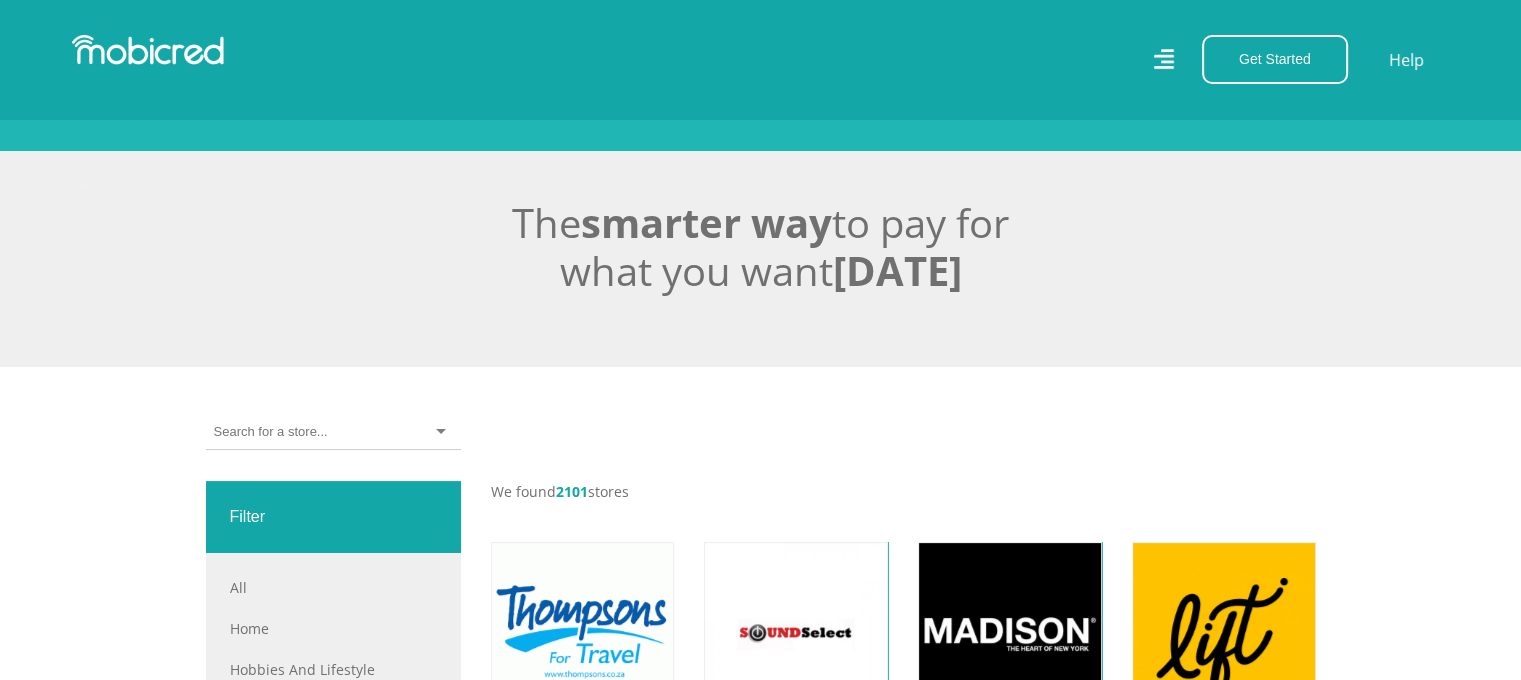 click on "The  smarter way  to pay for
what you want  today" at bounding box center (760, 259) 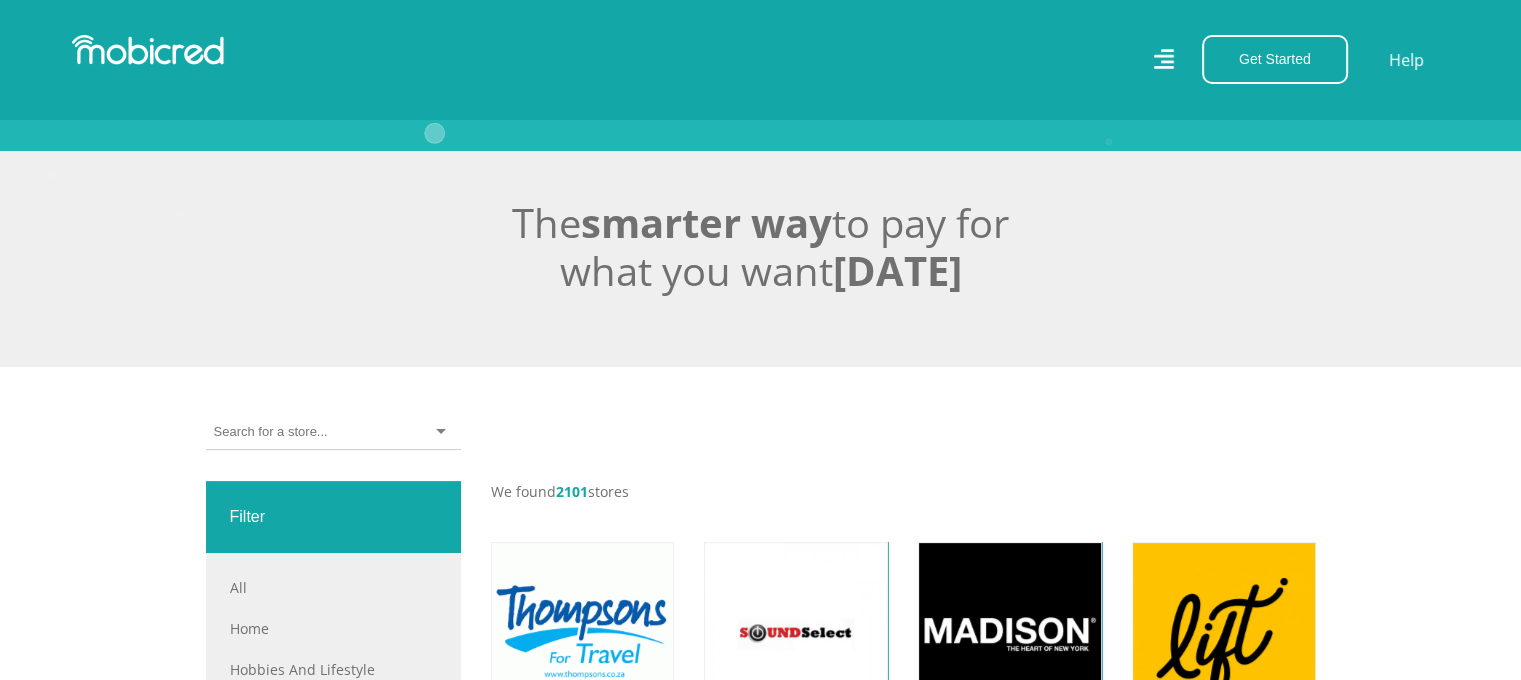 scroll, scrollTop: 0, scrollLeft: 0, axis: both 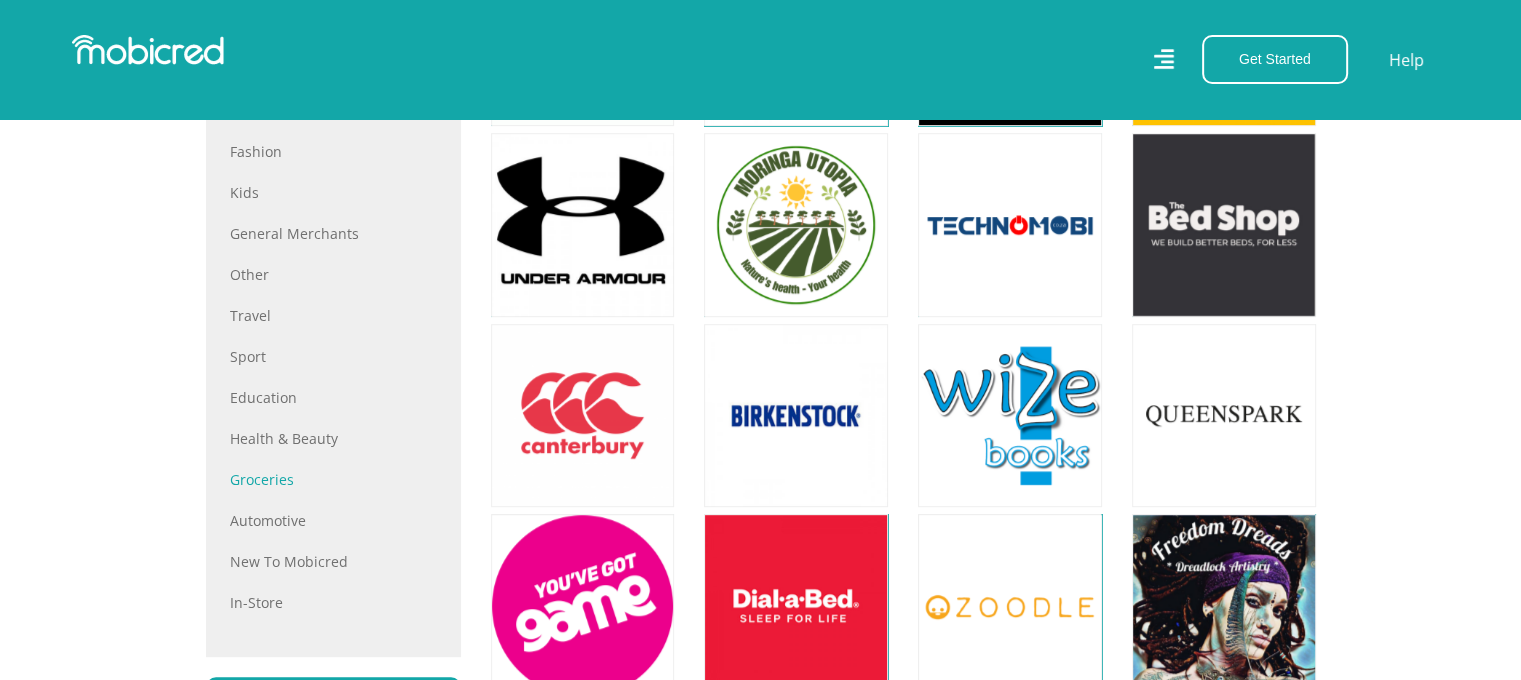 click on "Groceries" at bounding box center (333, 479) 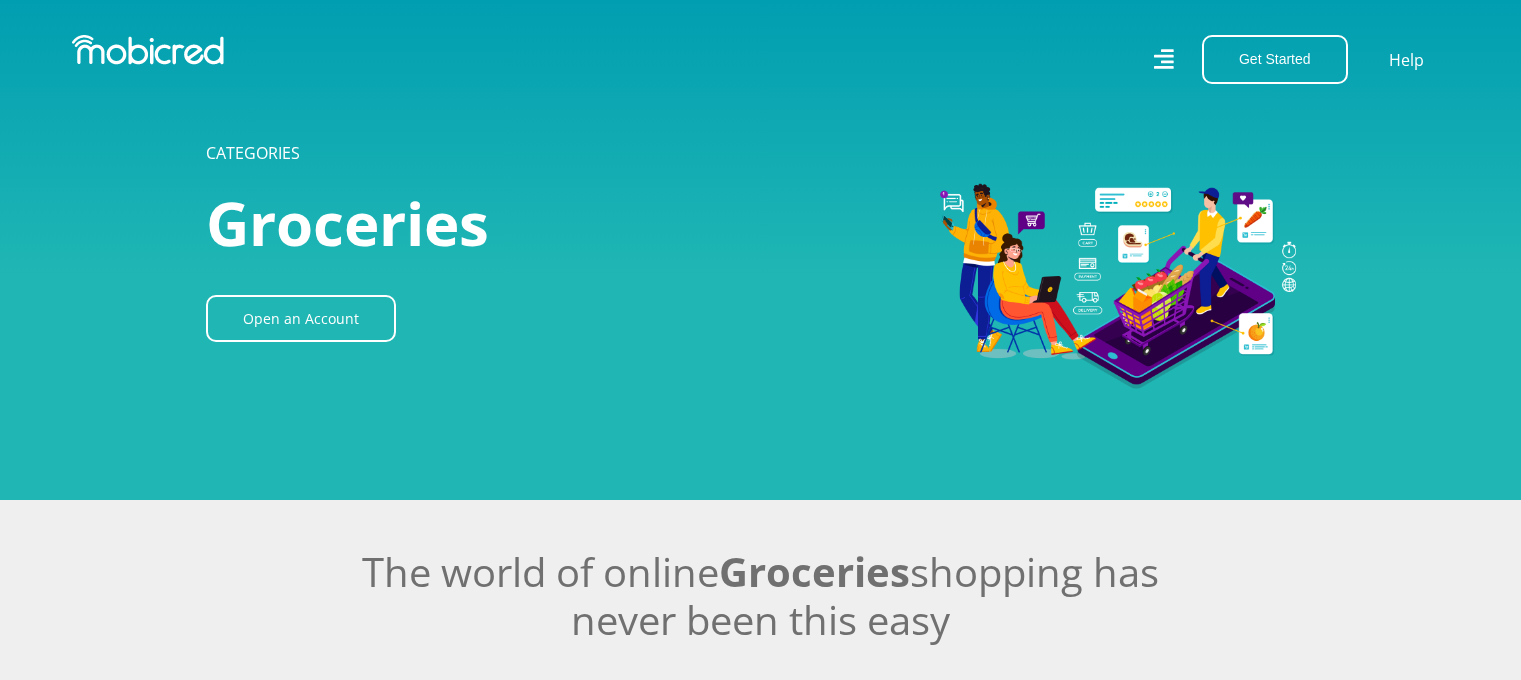 scroll, scrollTop: 0, scrollLeft: 0, axis: both 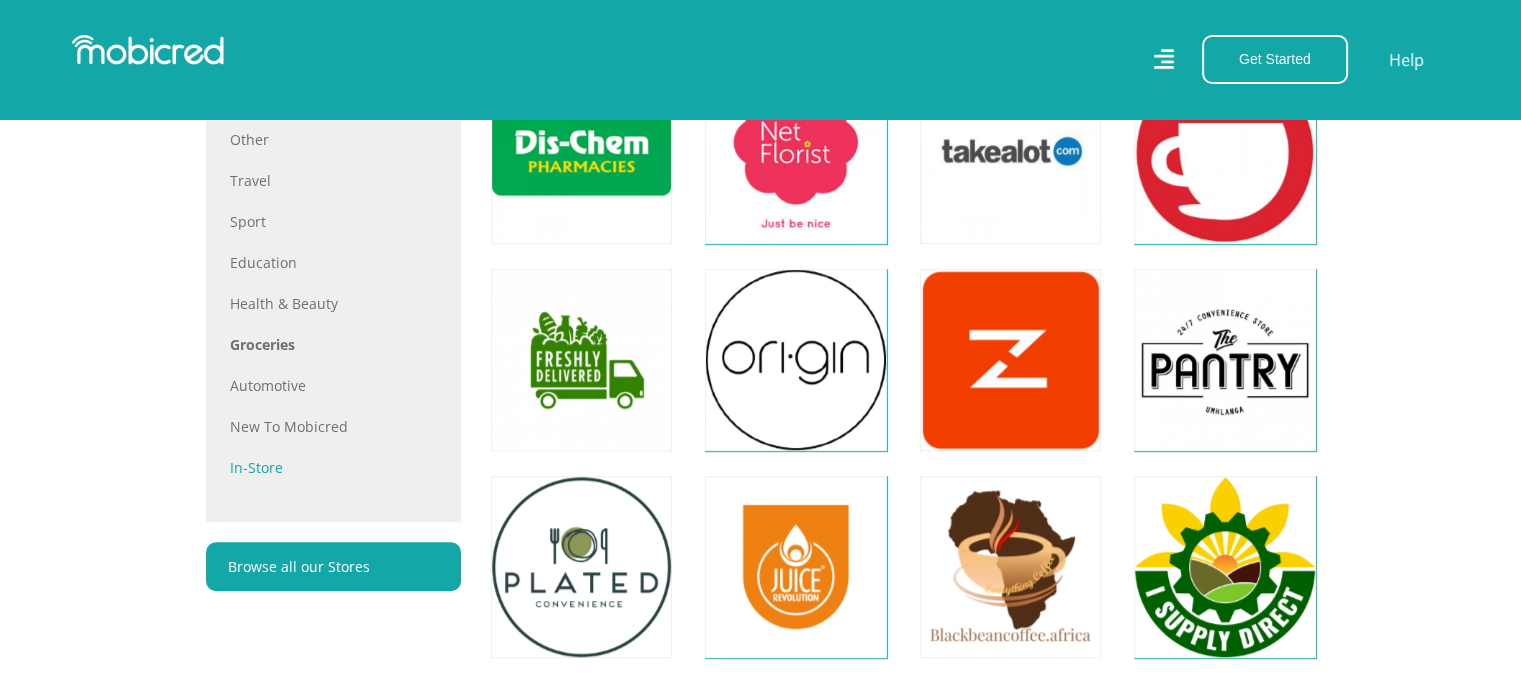 click on "In-store" at bounding box center (333, 467) 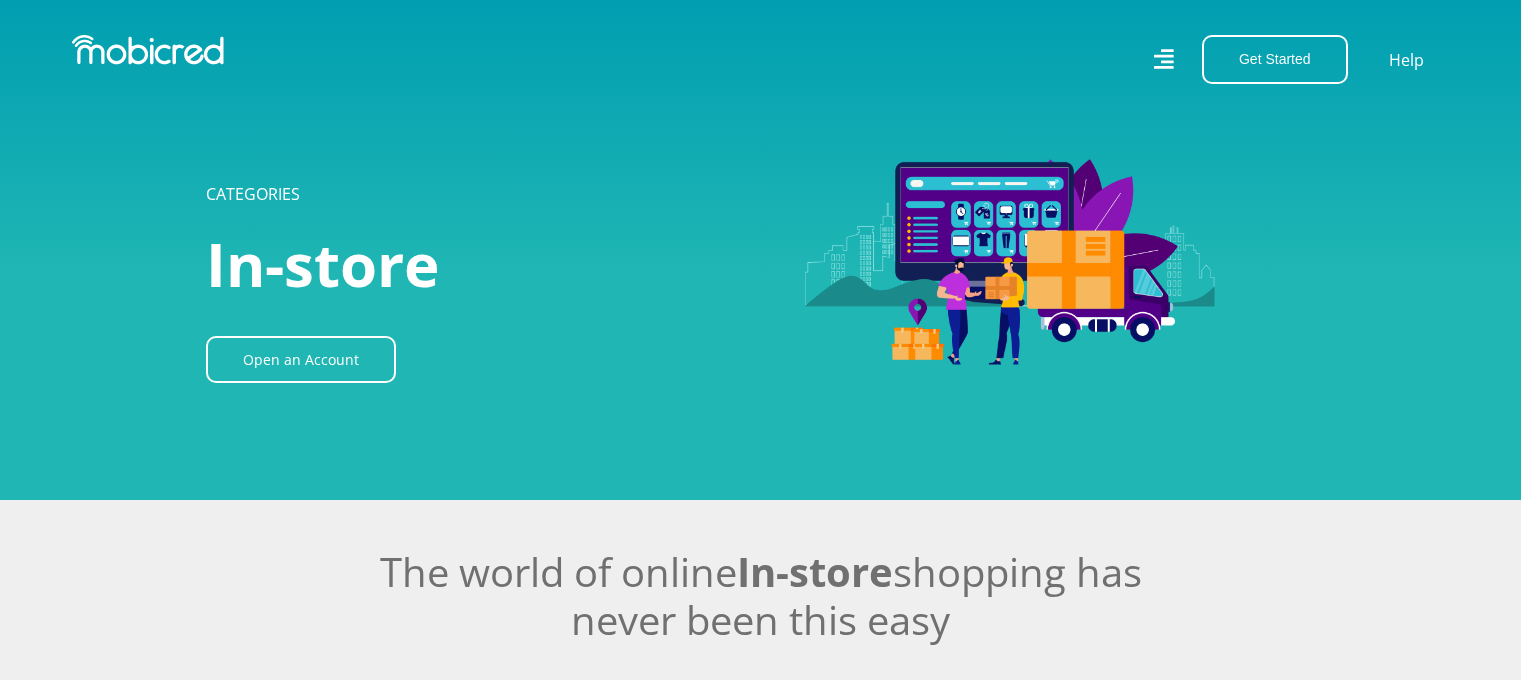 scroll, scrollTop: 0, scrollLeft: 0, axis: both 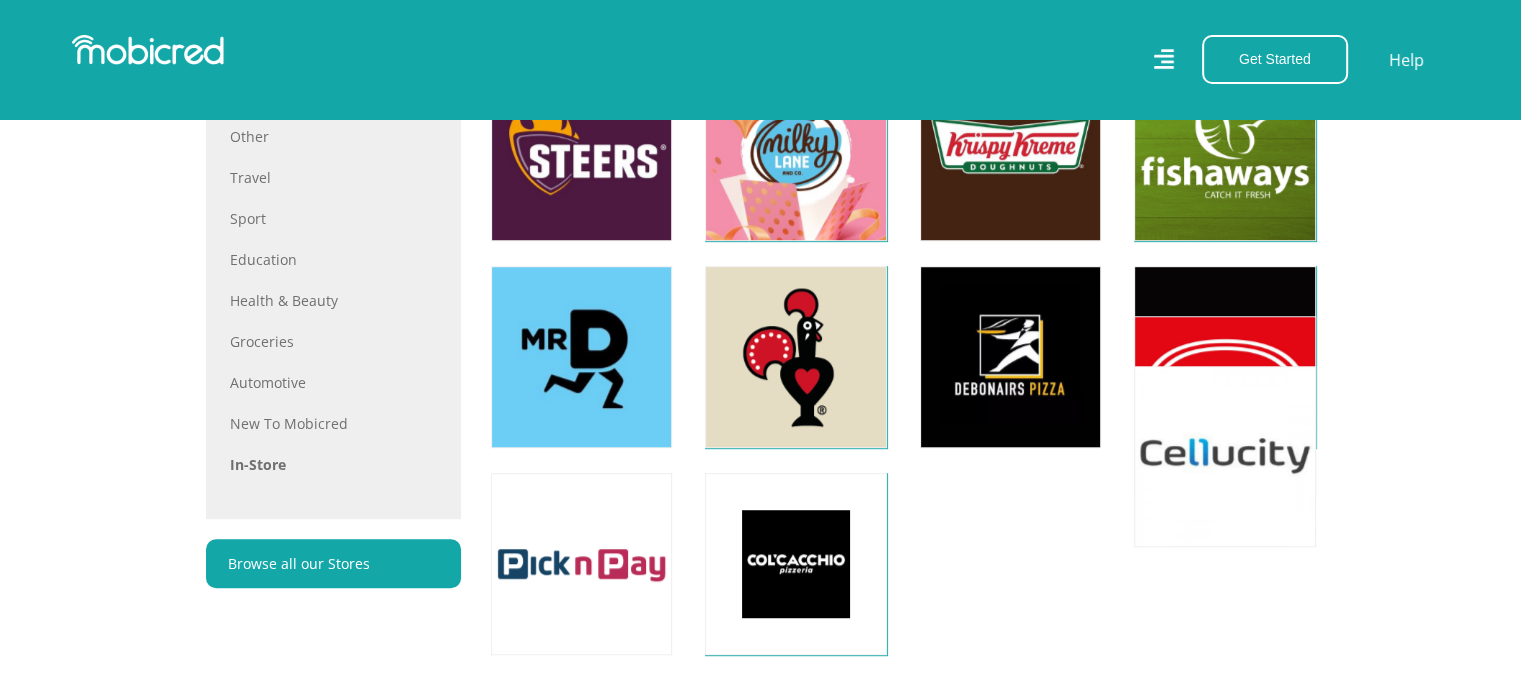 drag, startPoint x: 1535, startPoint y: 36, endPoint x: 1535, endPoint y: 287, distance: 251 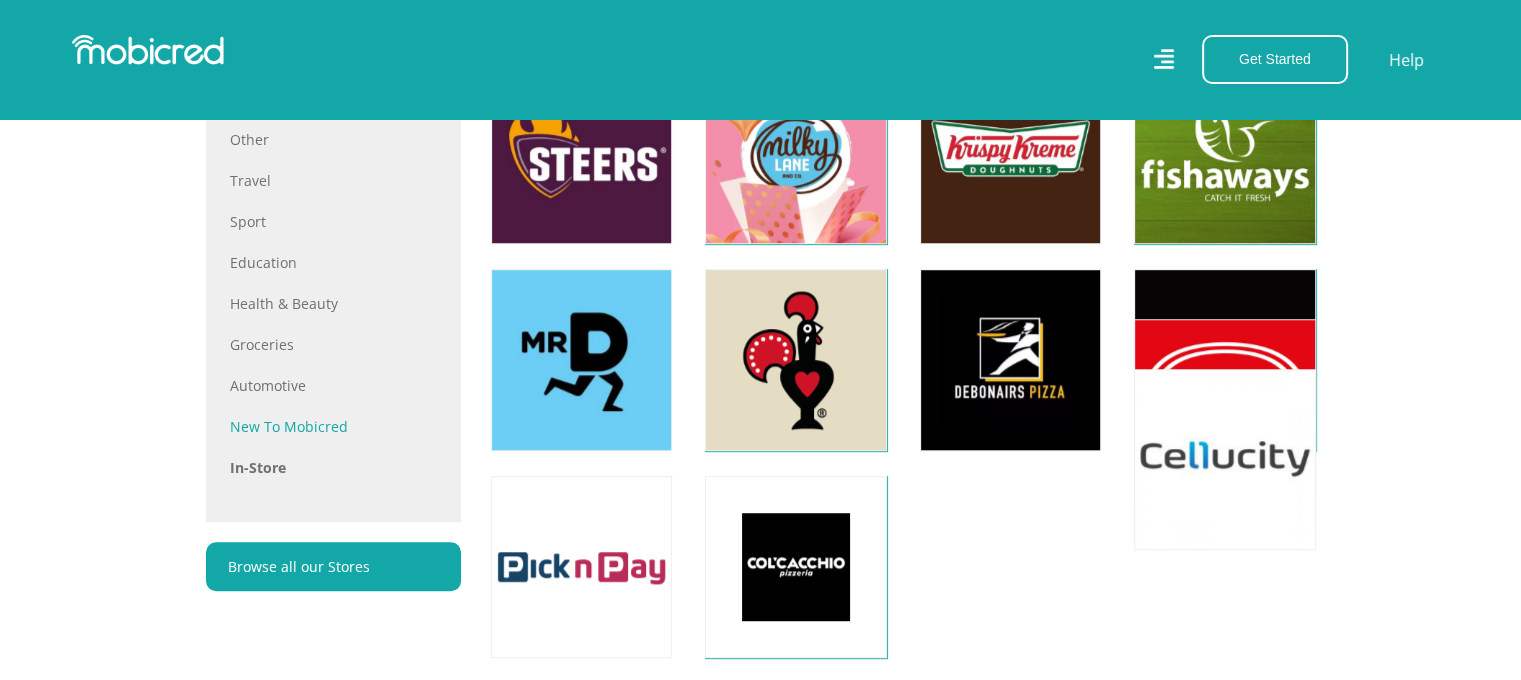 click on "New to Mobicred" at bounding box center [333, 426] 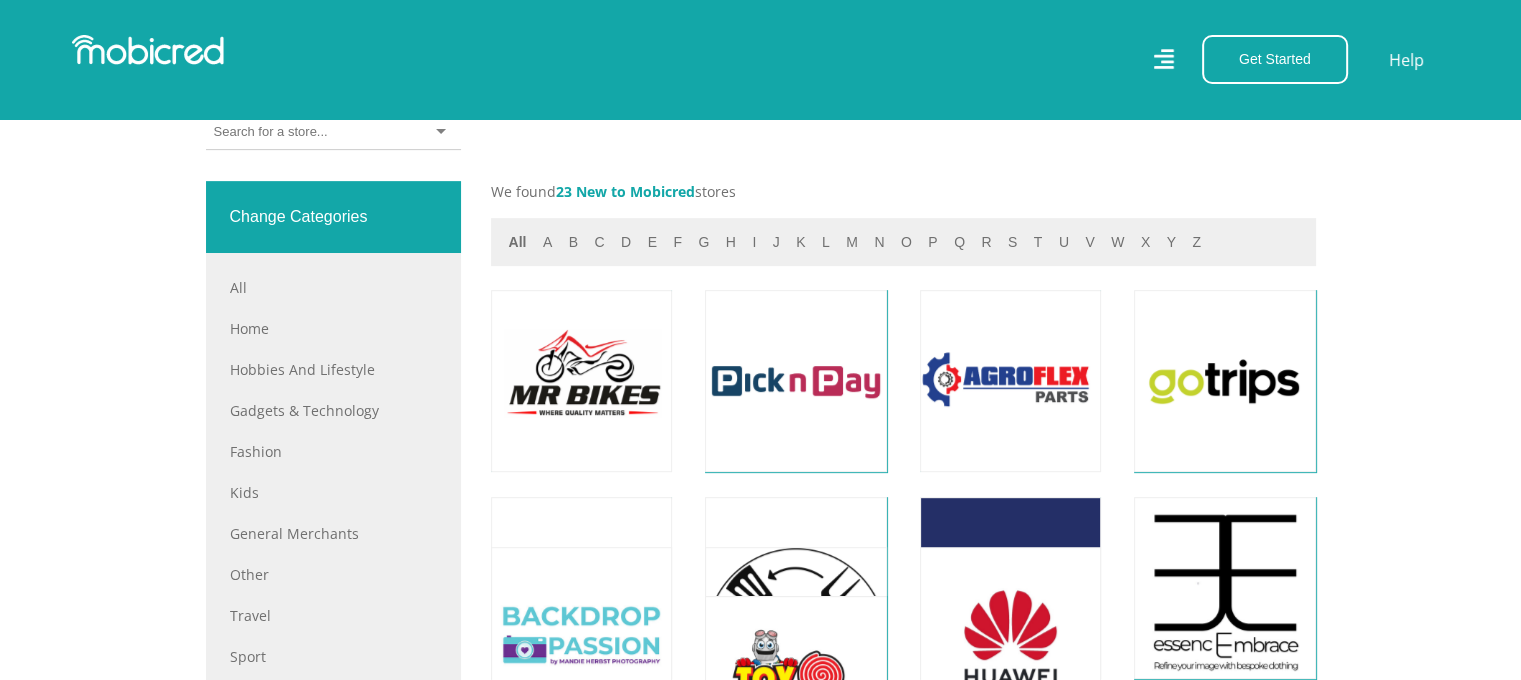 click on "Stores
Categories
Mall
About Us
For Merchants
For Developers
Help
Sign Up
Sign In
021 126 0700
[EMAIL_ADDRESS][DOMAIN_NAME]
Get Started
Open an Account
Account Holder Login
Help
CATEGORIES
New to Mobicred" at bounding box center (760, 927) 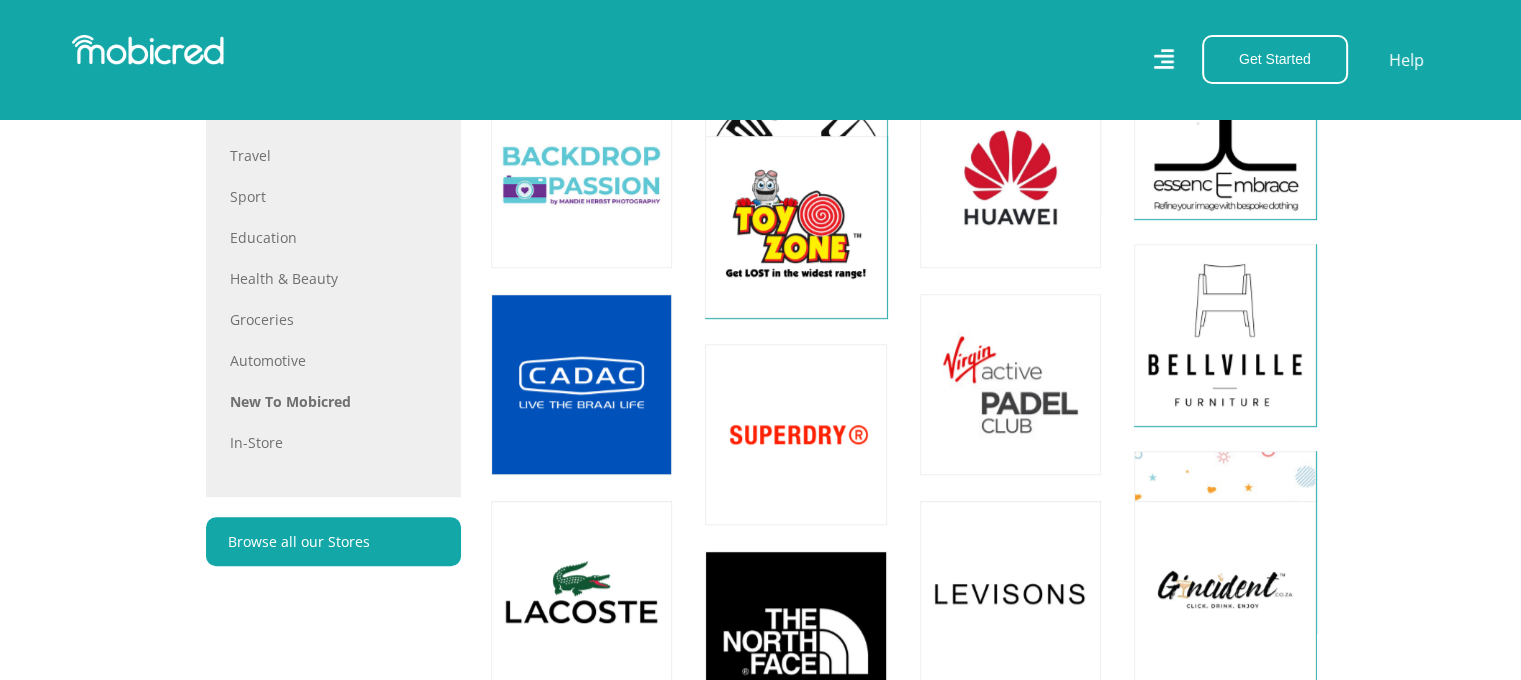 scroll, scrollTop: 1256, scrollLeft: 0, axis: vertical 